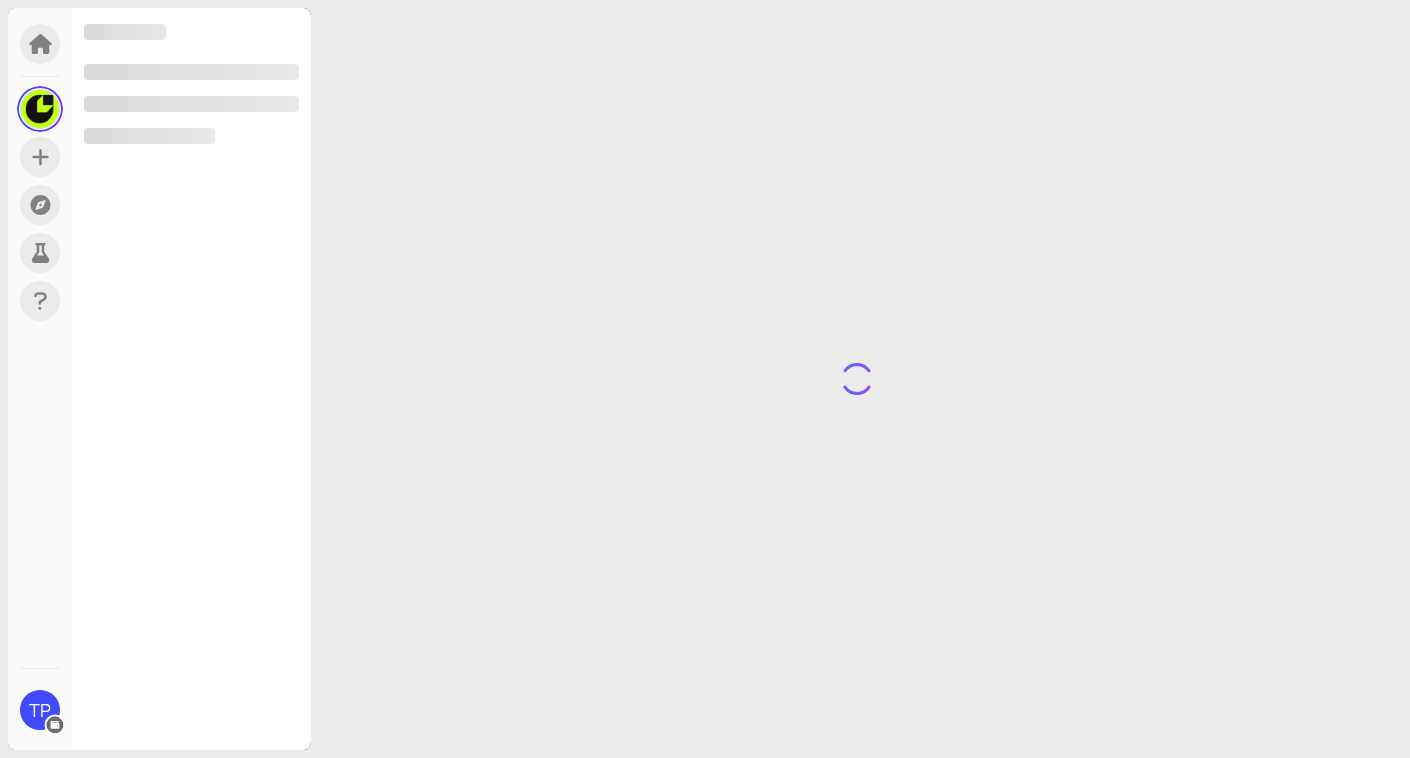 scroll, scrollTop: 0, scrollLeft: 0, axis: both 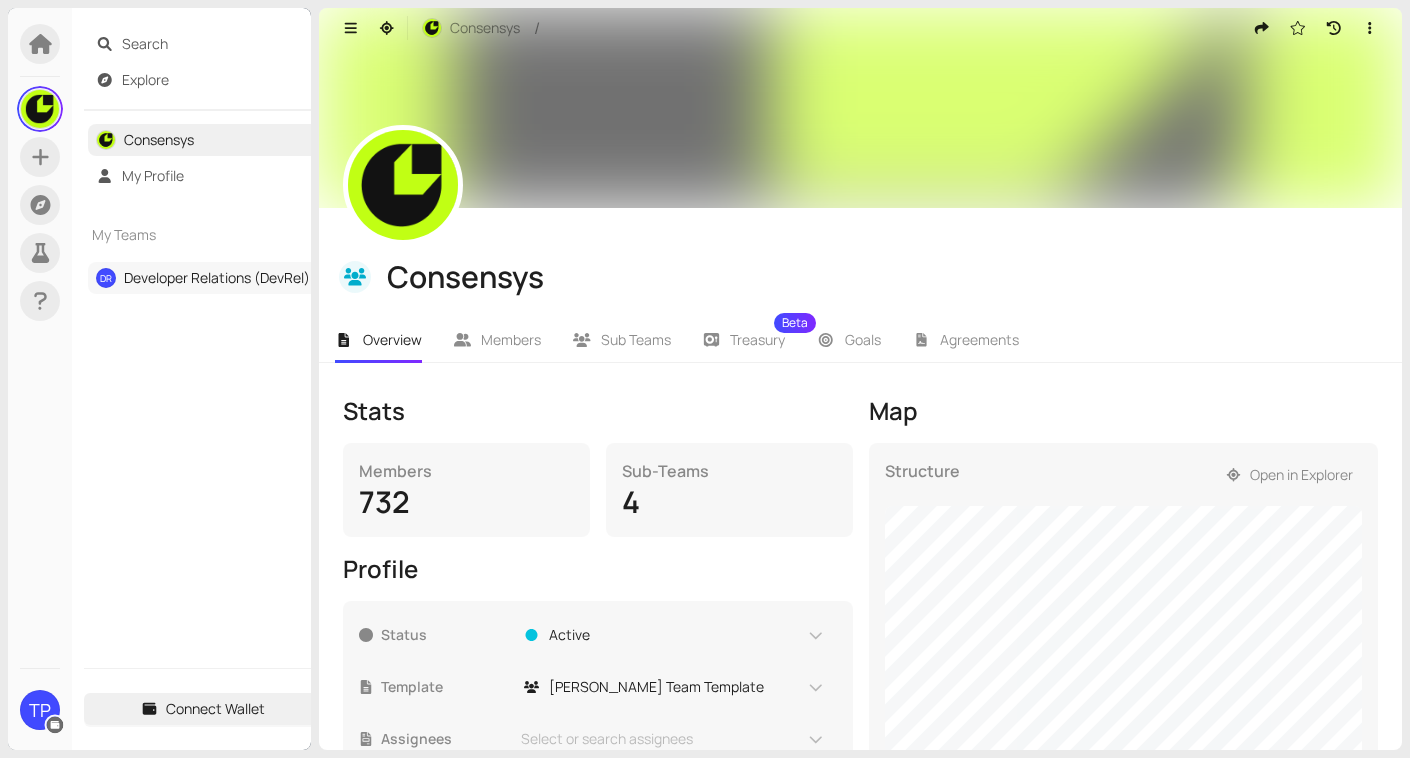 click on "Developer Relations (DevRel)" at bounding box center (217, 277) 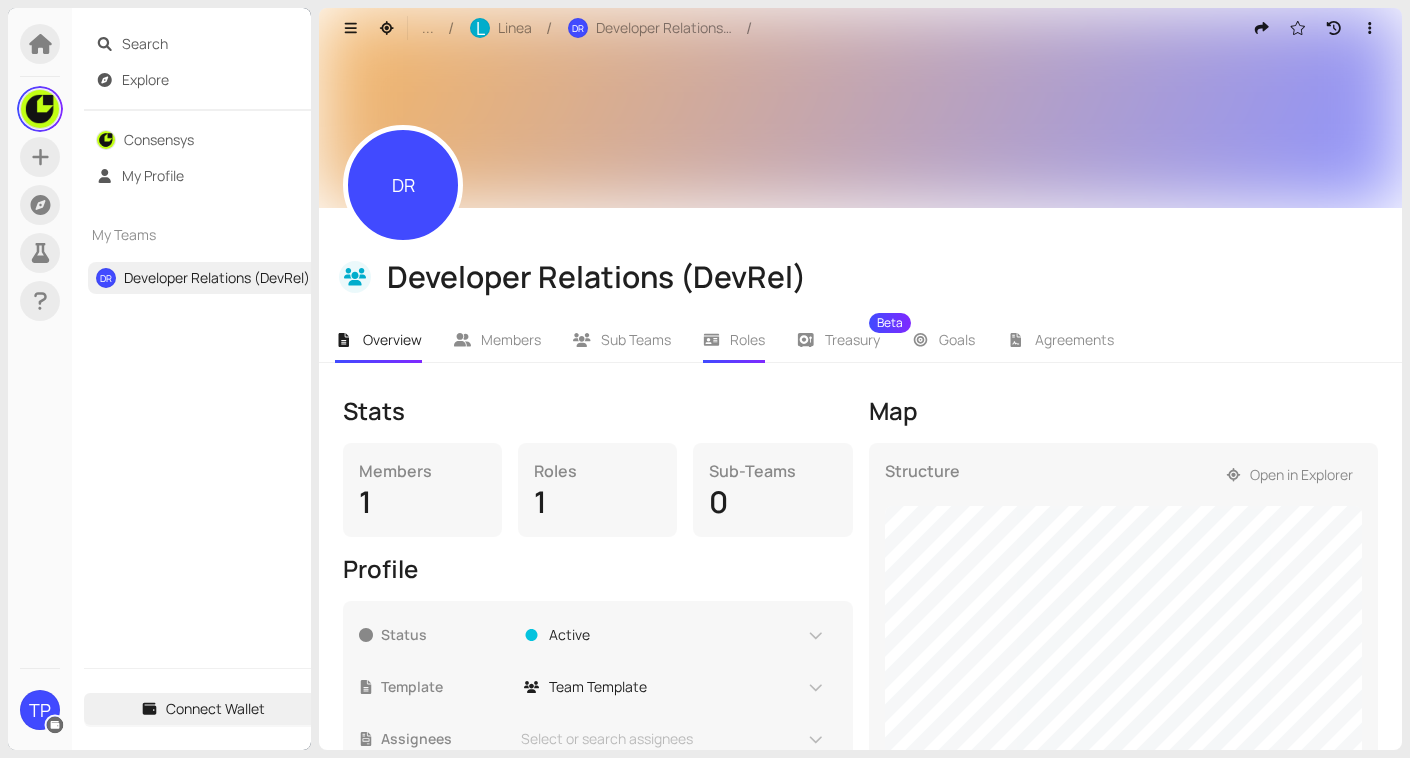 scroll, scrollTop: 274, scrollLeft: 0, axis: vertical 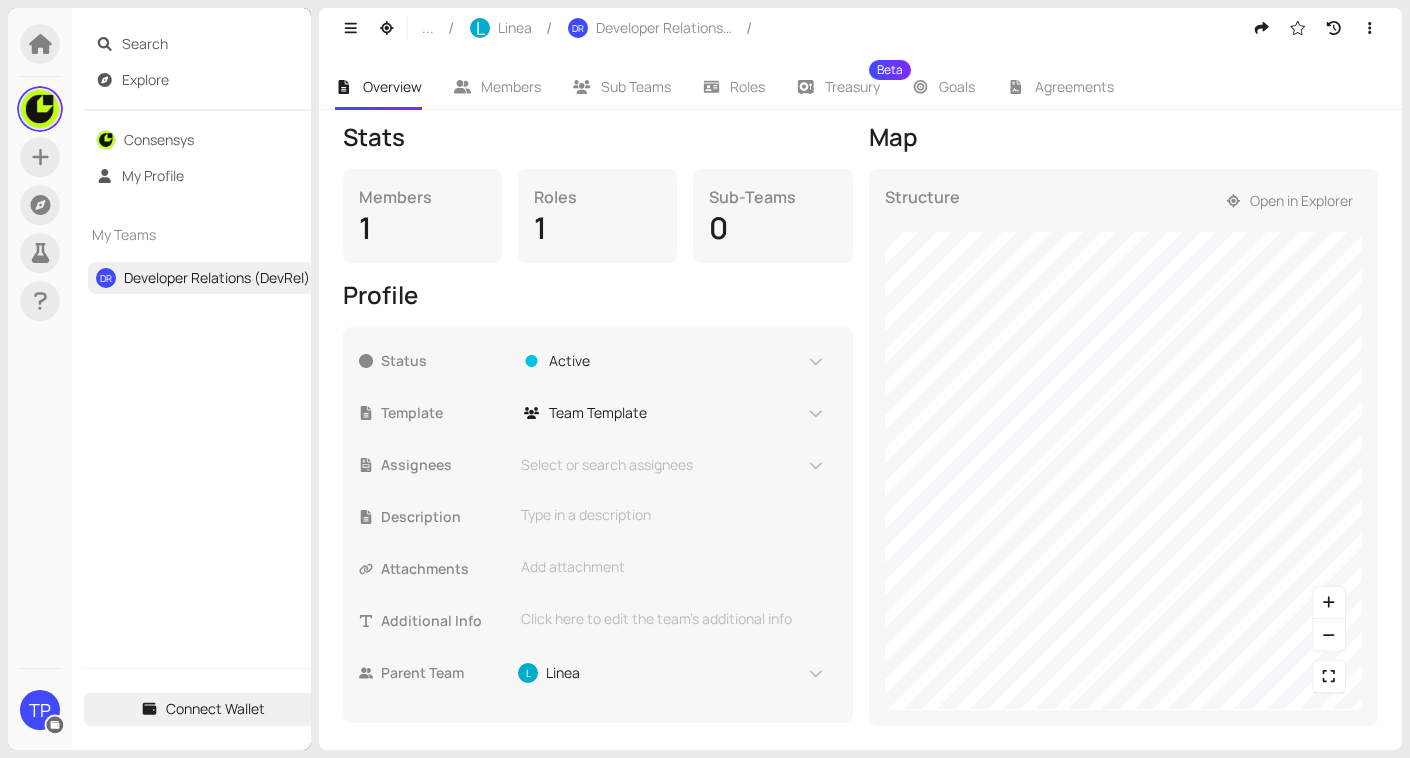 click on "TP" at bounding box center [40, 710] 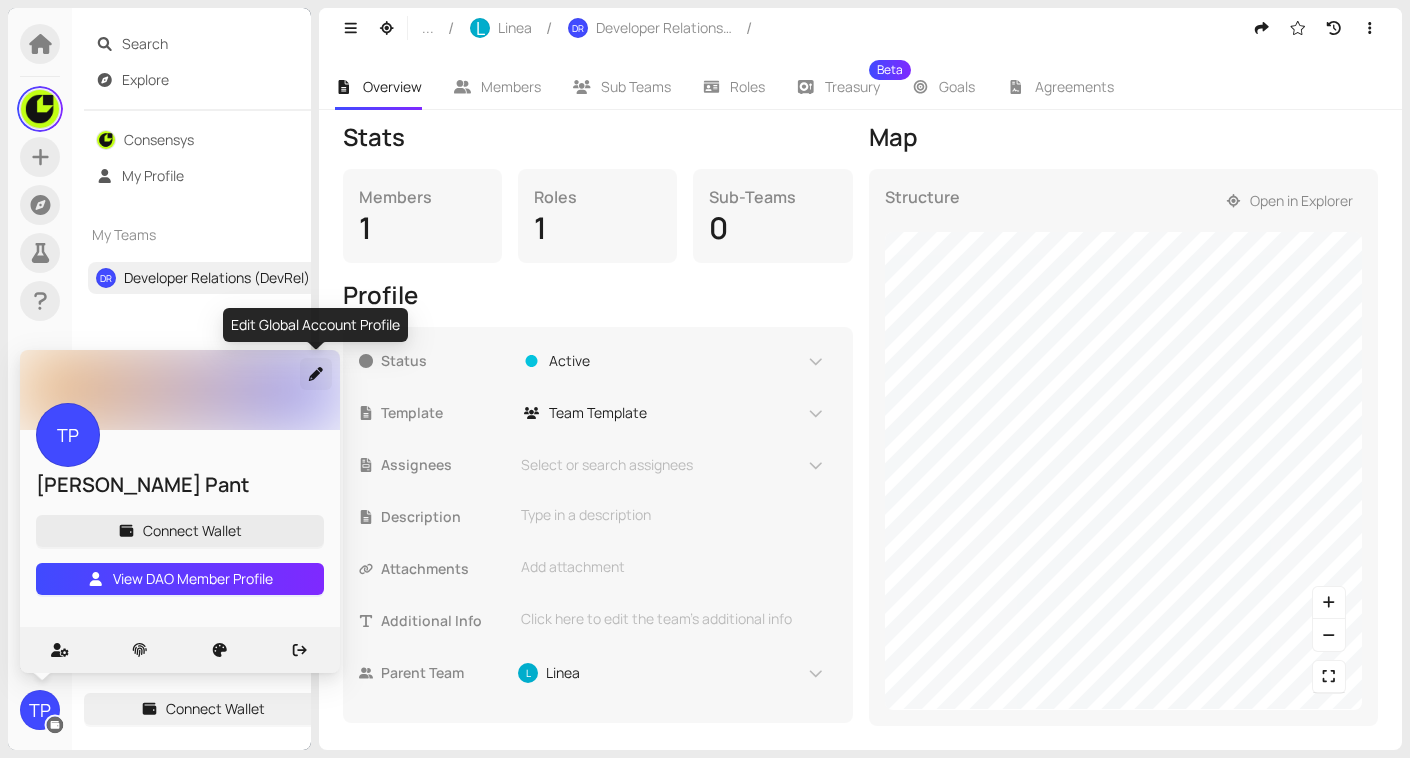 click 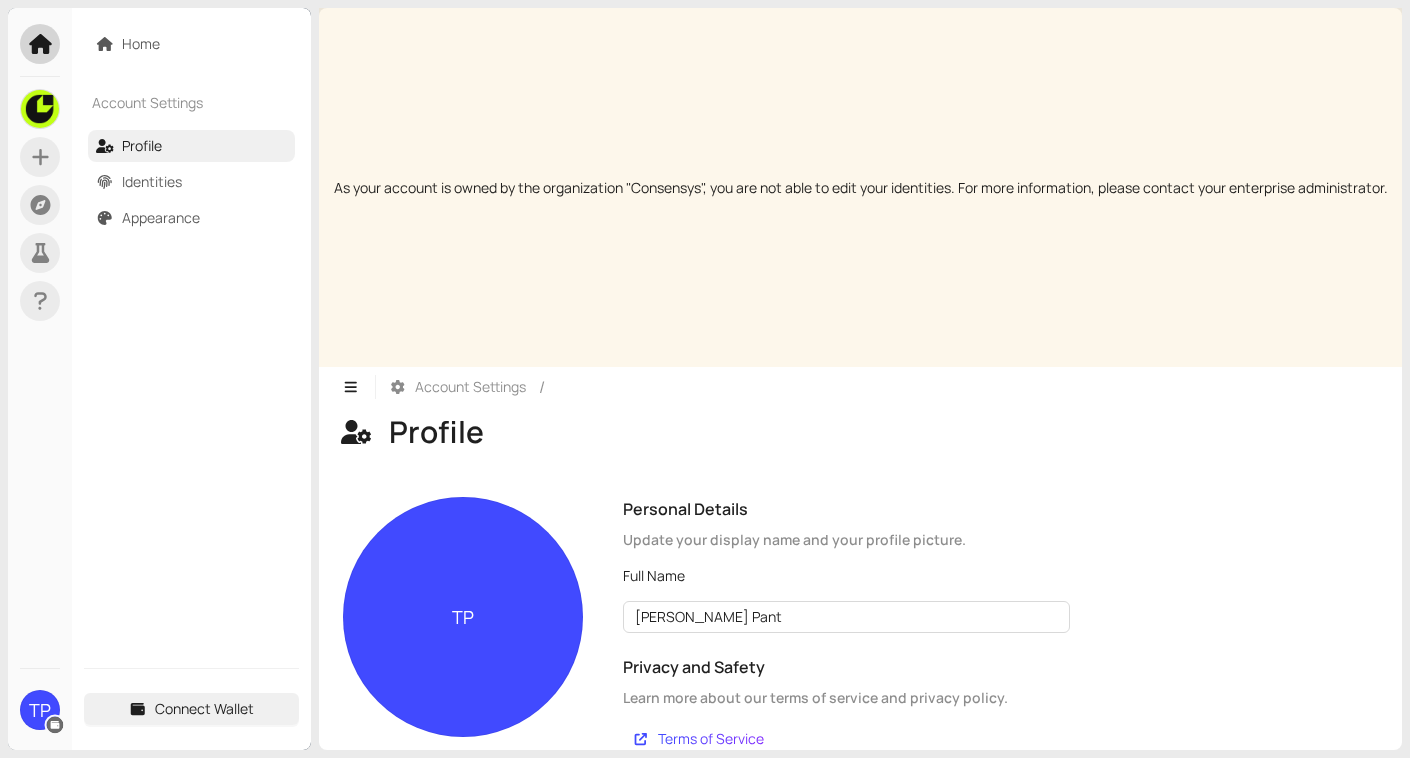 click on "TP" at bounding box center [463, 617] 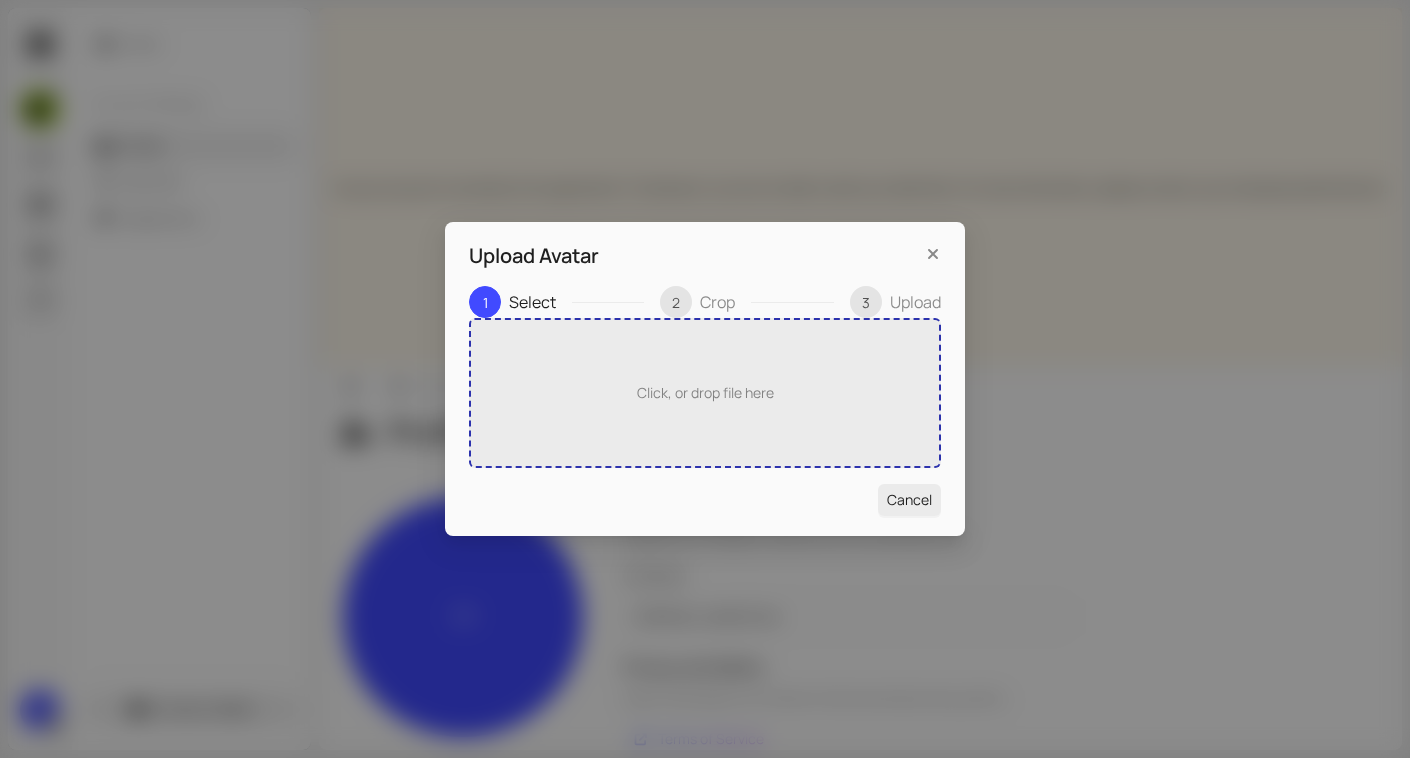 click on "Click, or drop file here" at bounding box center (705, 393) 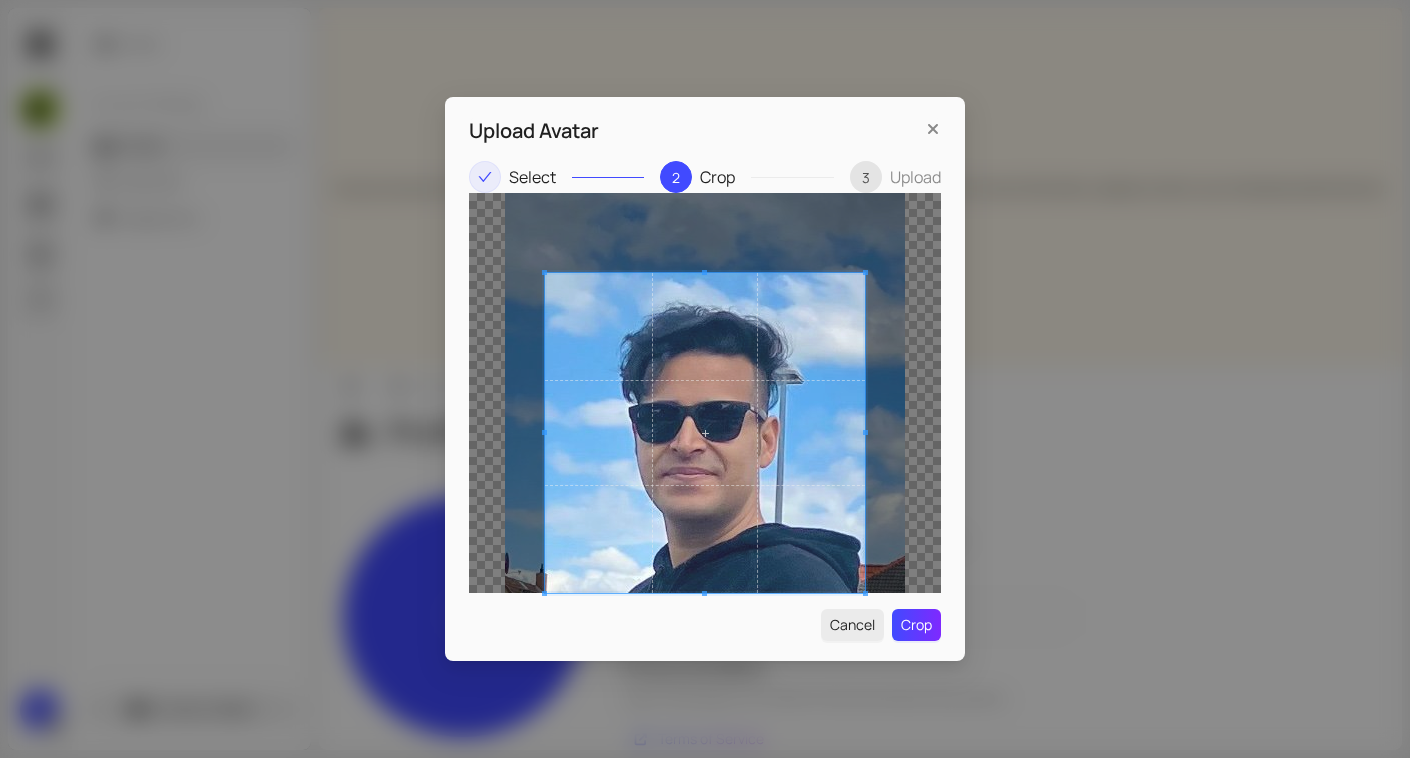 click at bounding box center (705, 433) 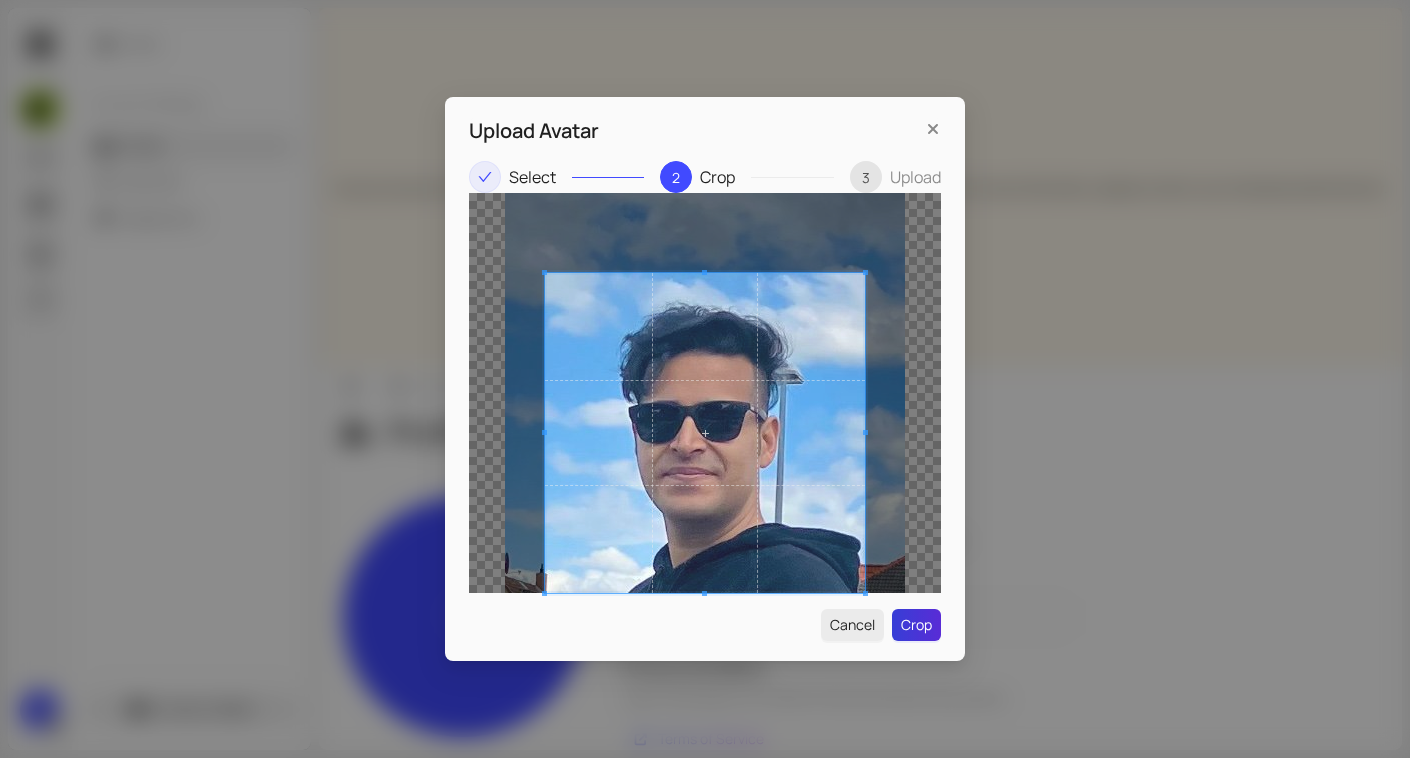 click on "Crop" at bounding box center [916, 625] 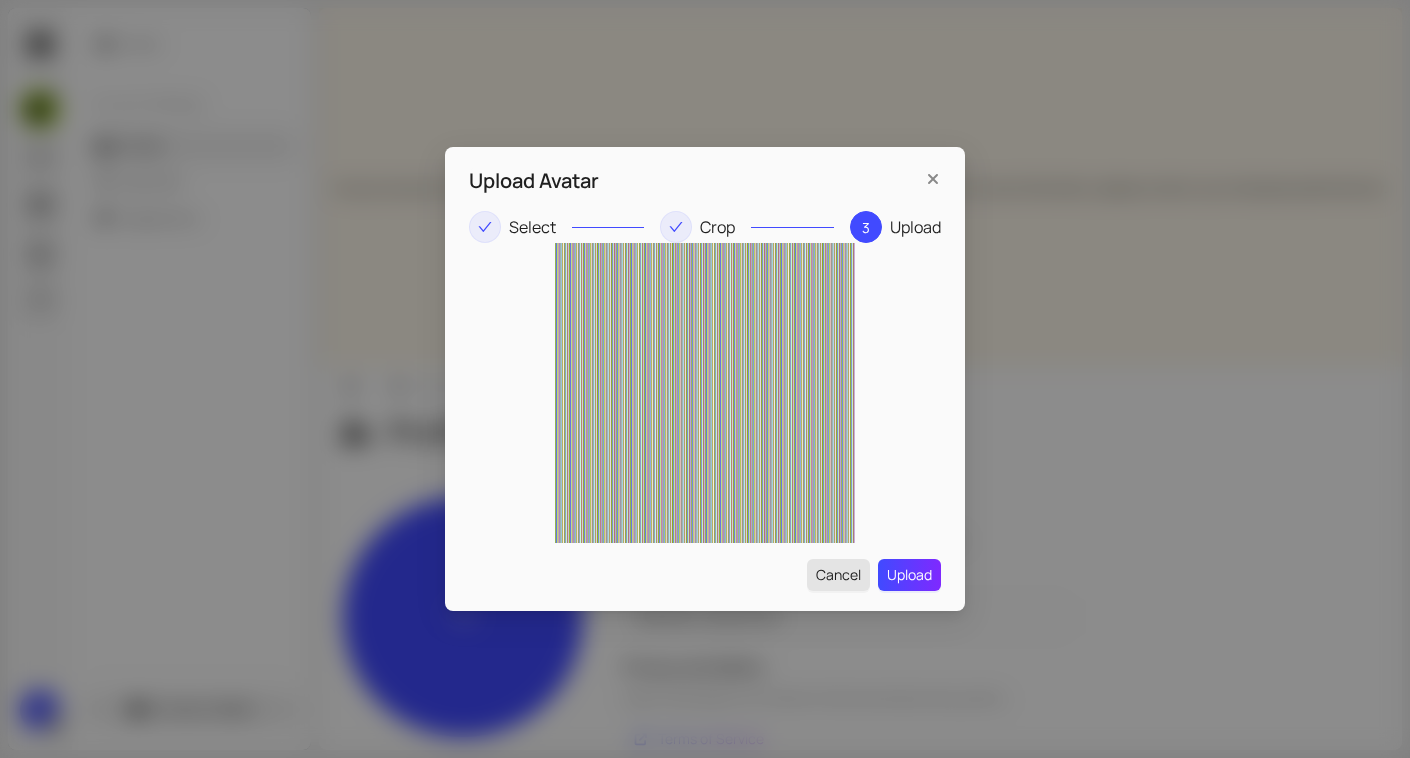 click on "Cancel" at bounding box center [838, 575] 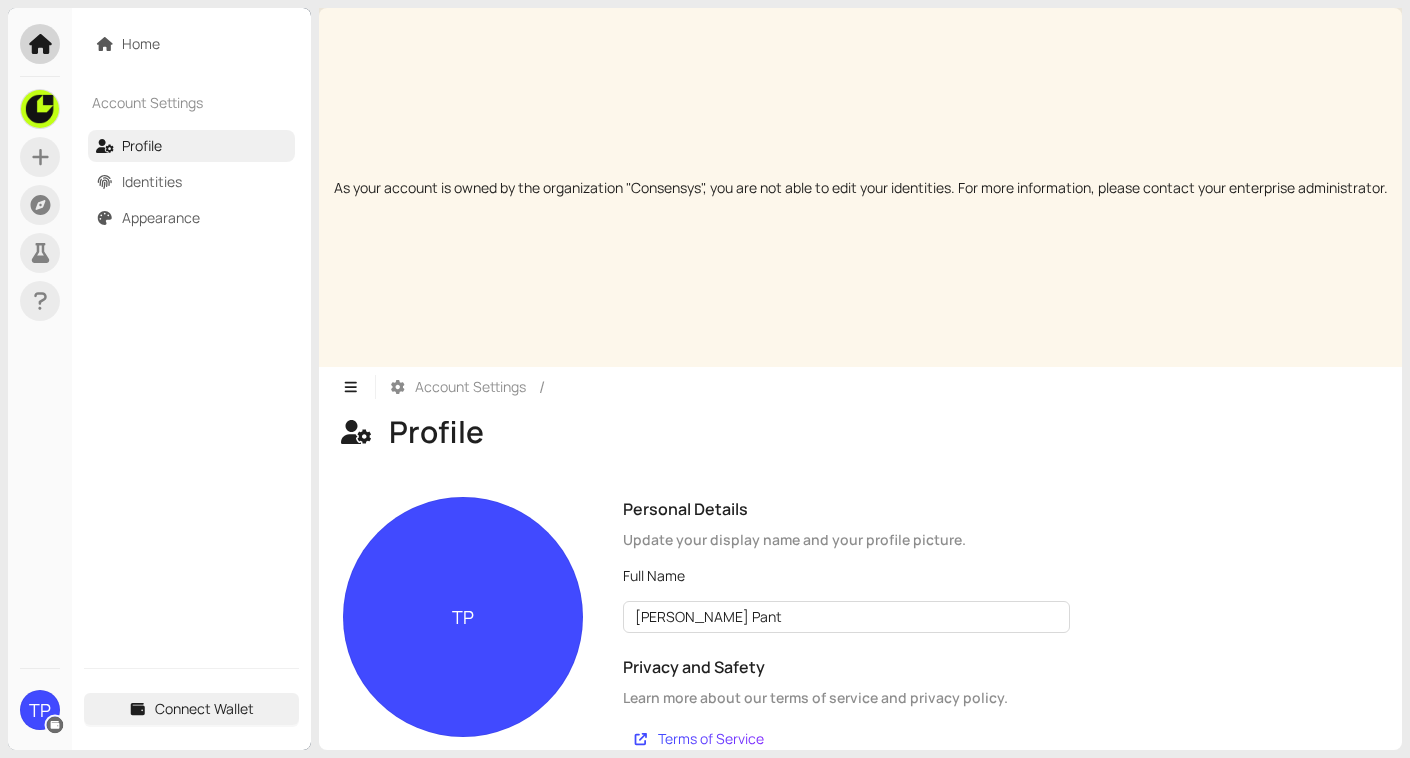 click on "TP" at bounding box center (463, 721) 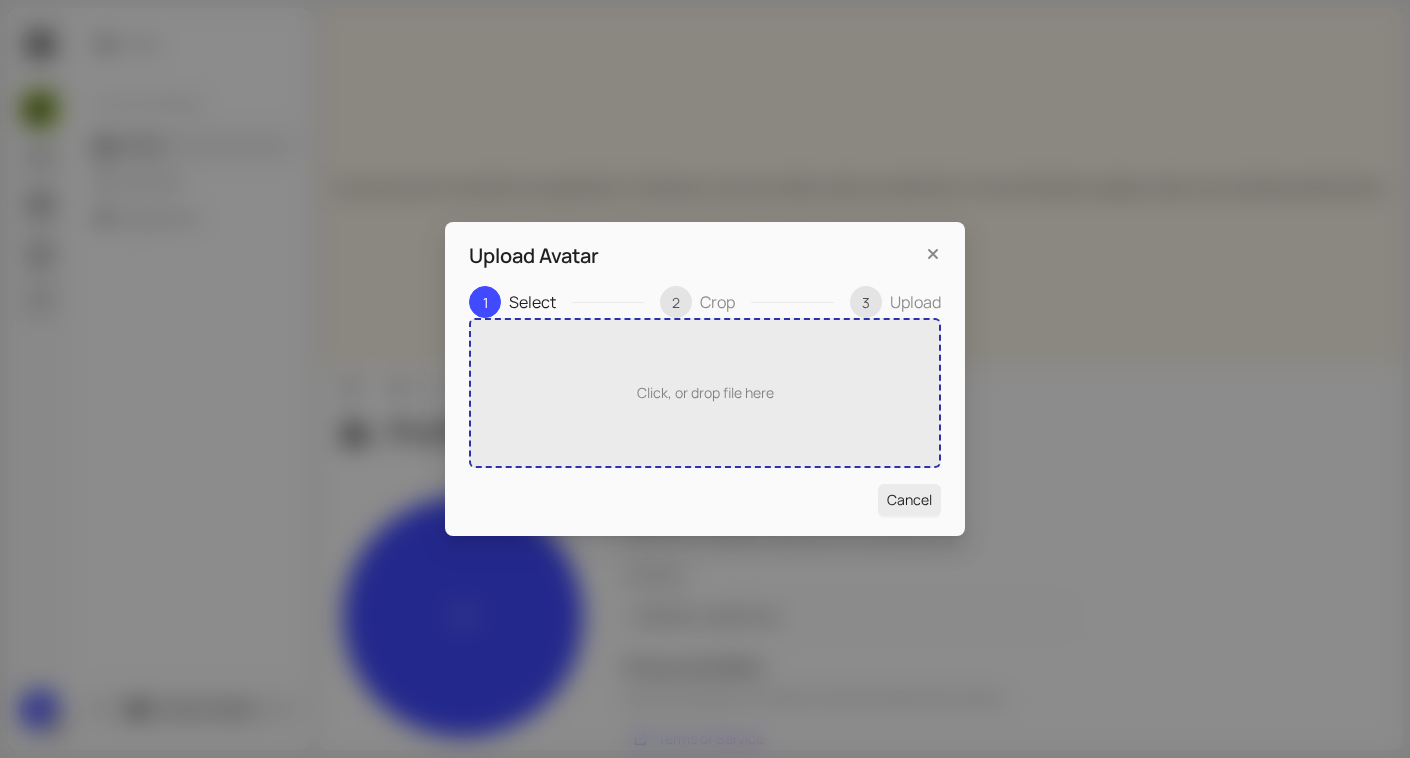 click on "Click, or drop file here" at bounding box center (705, 393) 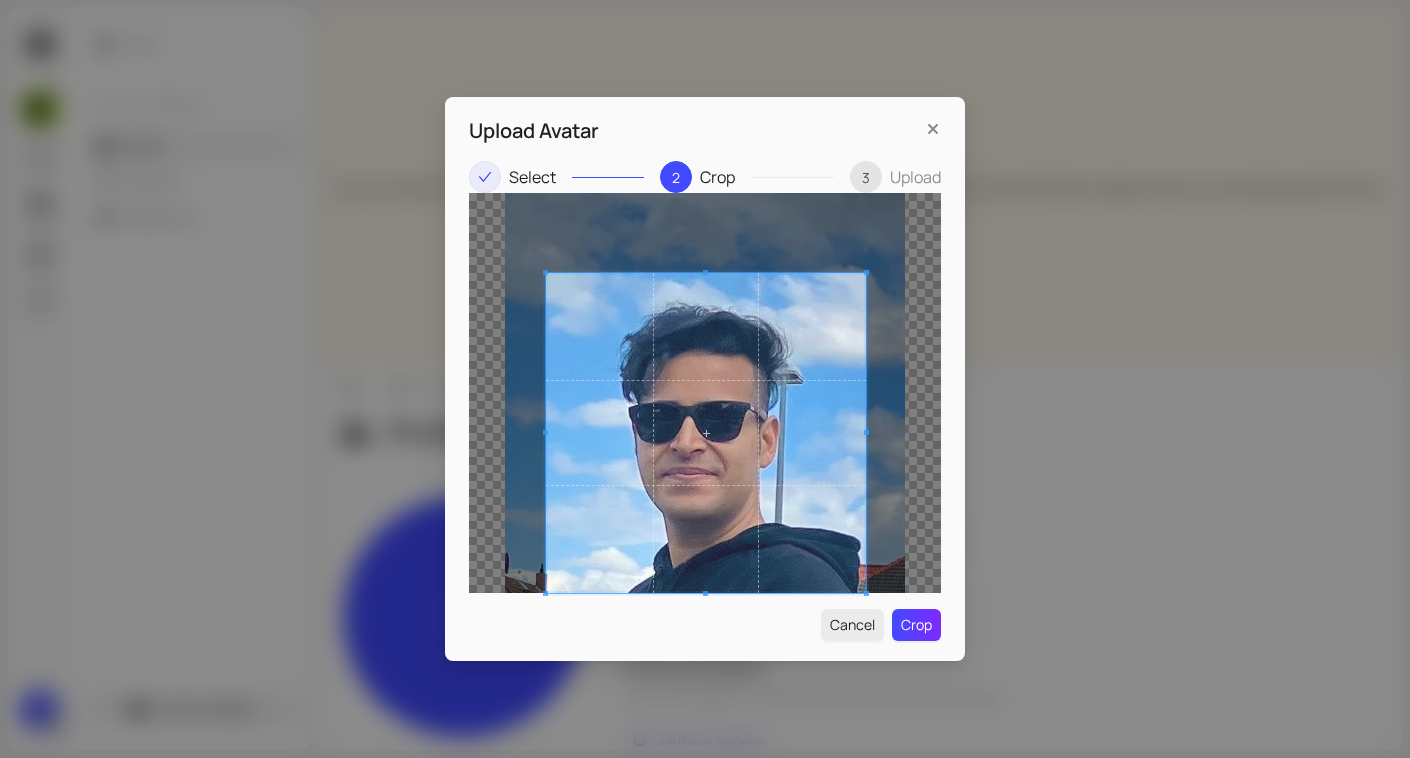 click at bounding box center (706, 433) 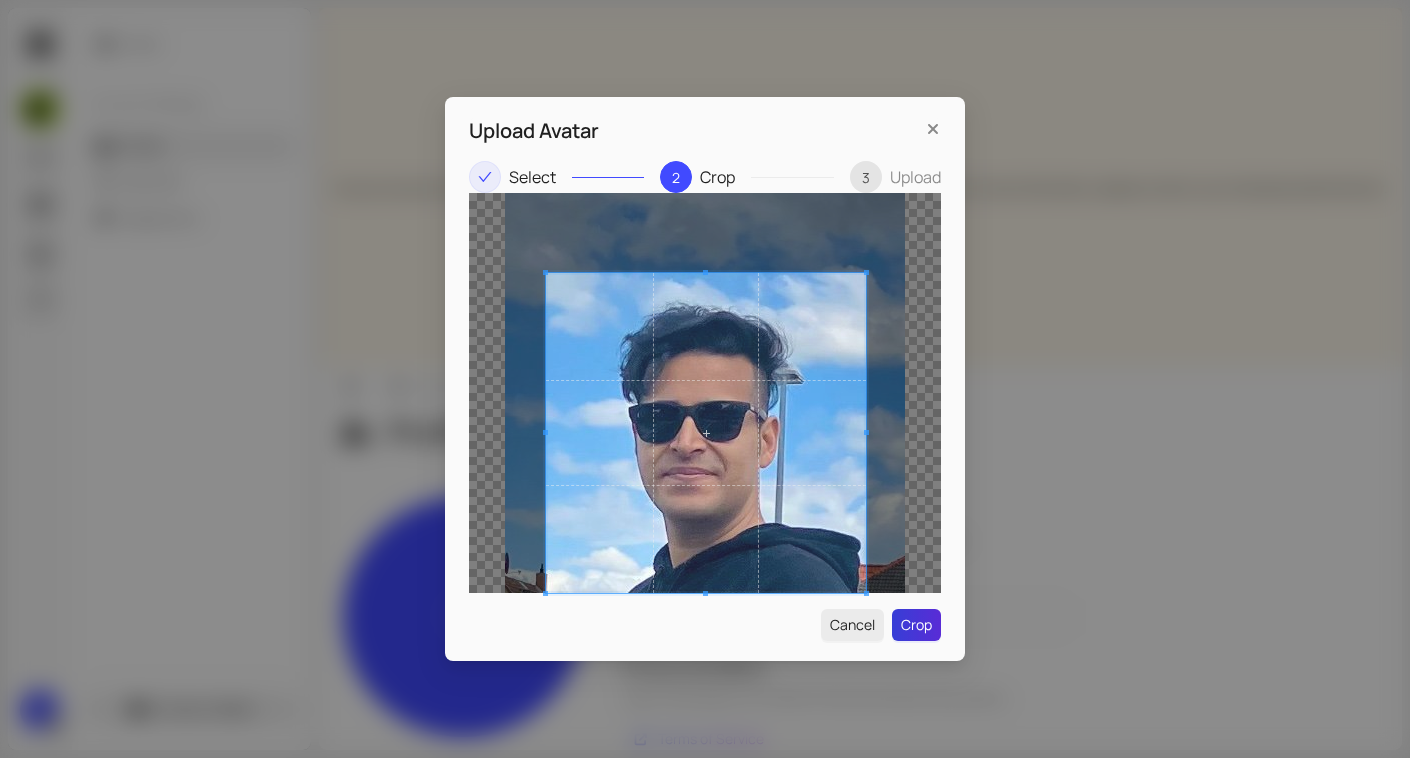 click on "Crop" at bounding box center (916, 625) 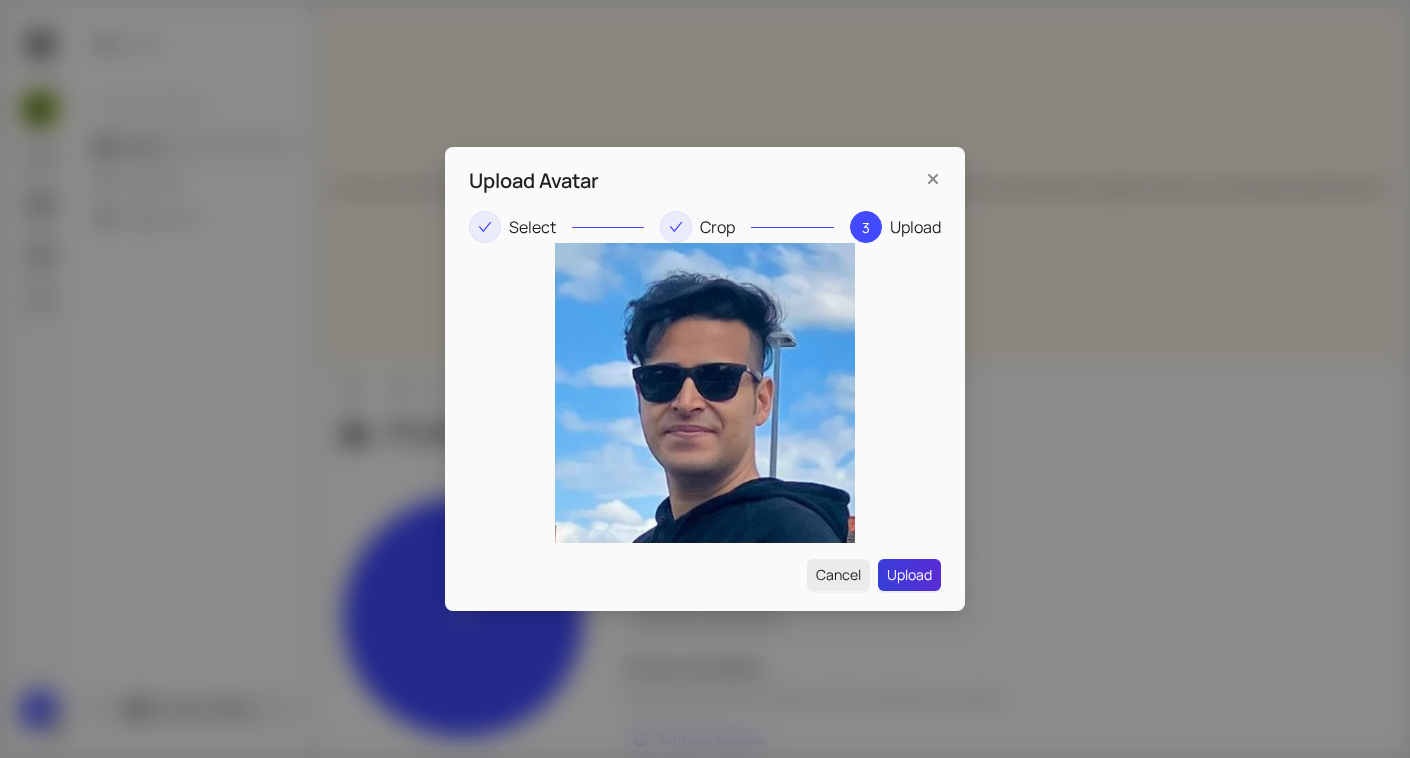 click on "Upload" at bounding box center (909, 575) 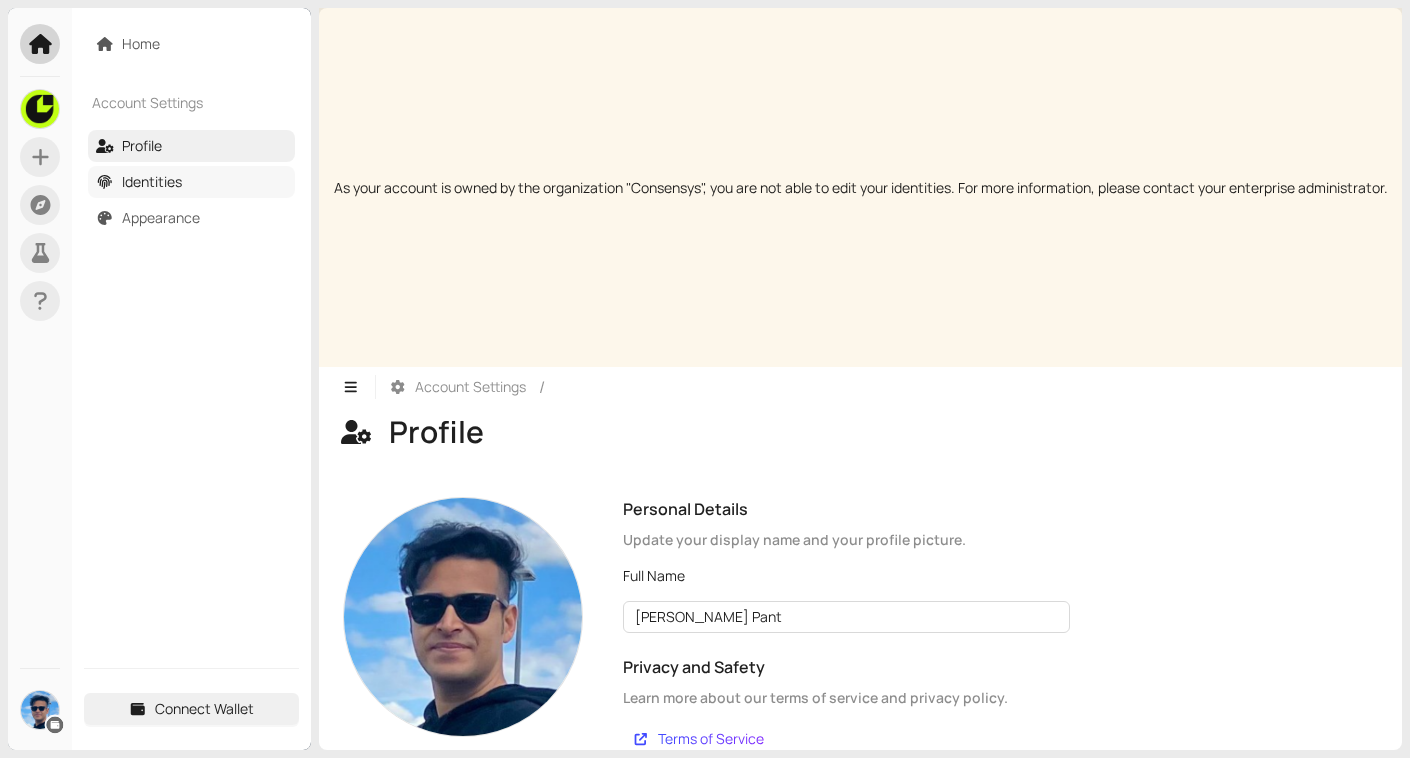 click on "Identities" at bounding box center (152, 181) 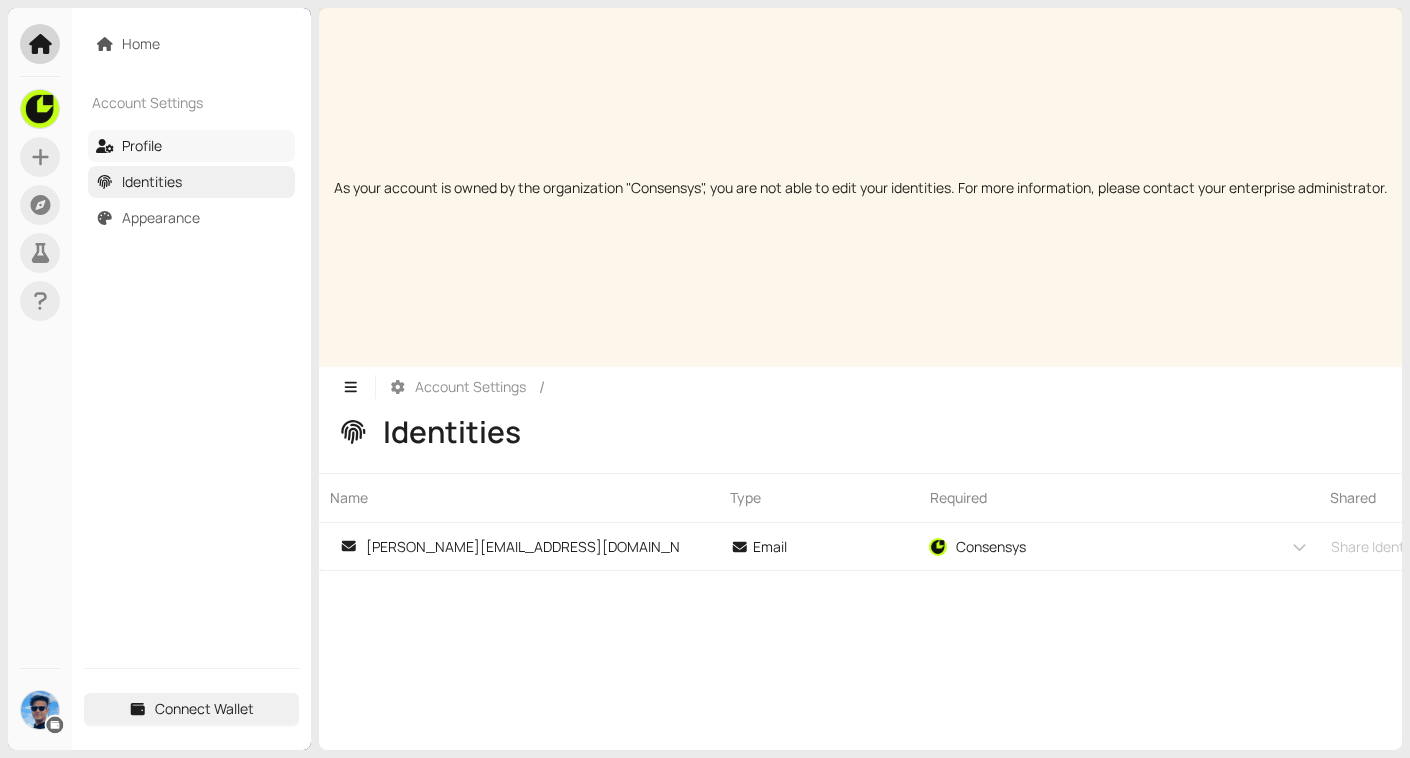 click on "Profile" at bounding box center (142, 145) 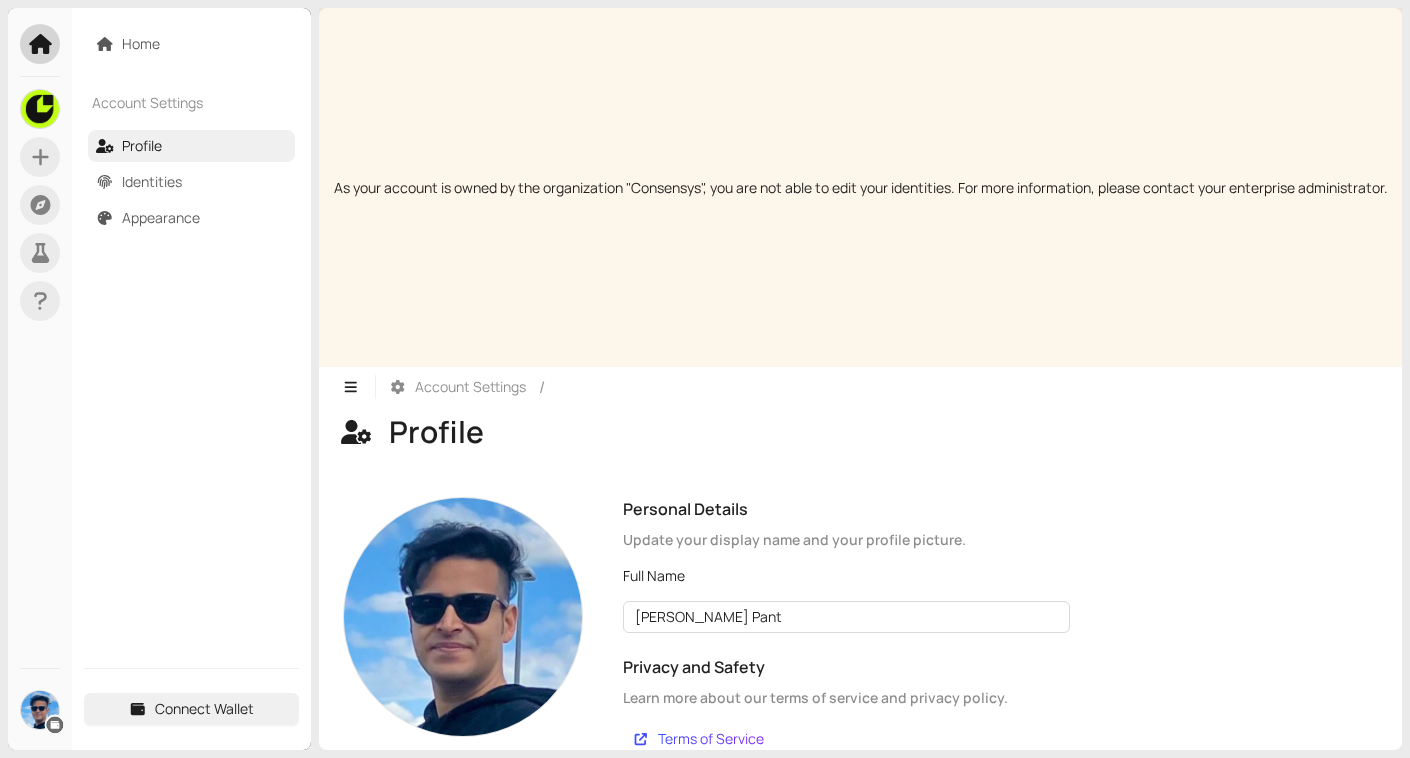 click at bounding box center [40, 710] 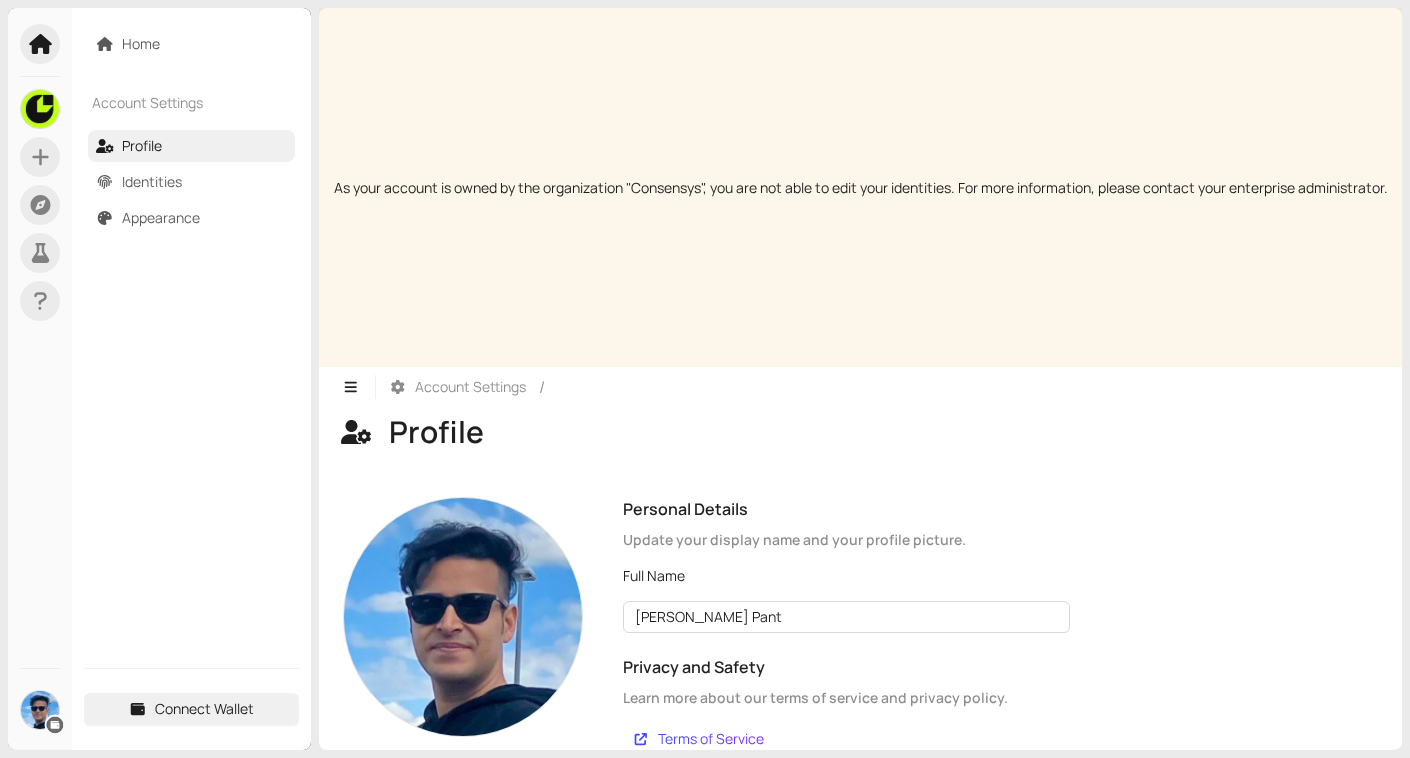 click at bounding box center [40, 44] 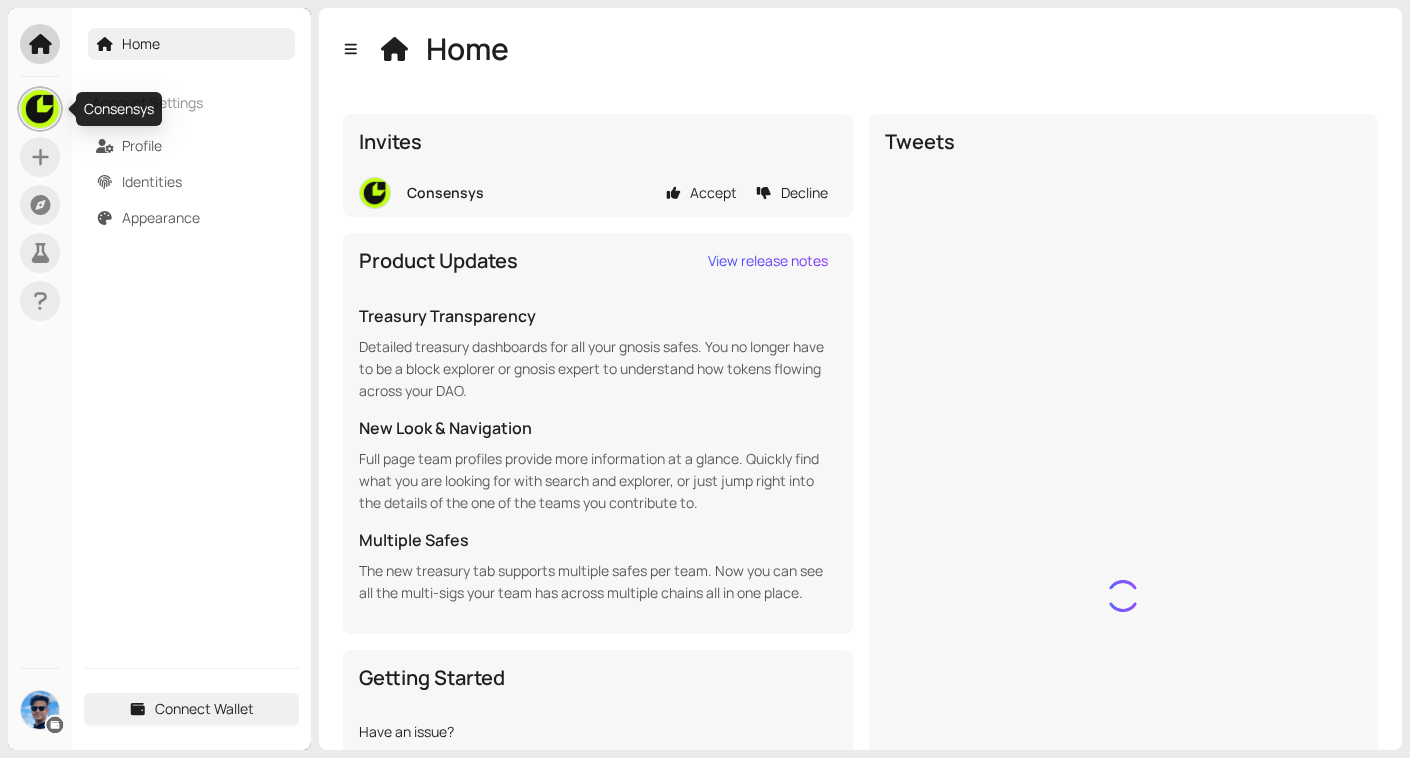 click at bounding box center [40, 109] 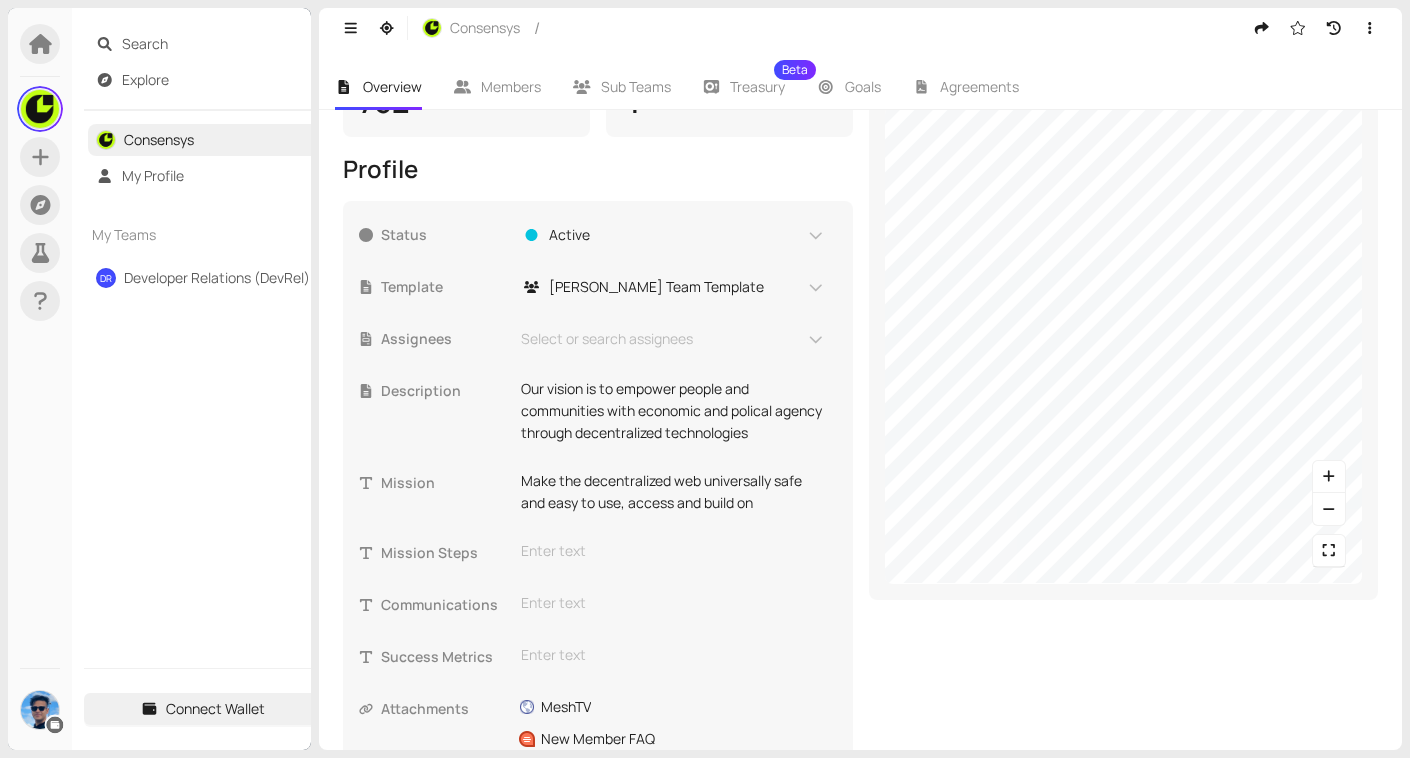 scroll, scrollTop: 143, scrollLeft: 0, axis: vertical 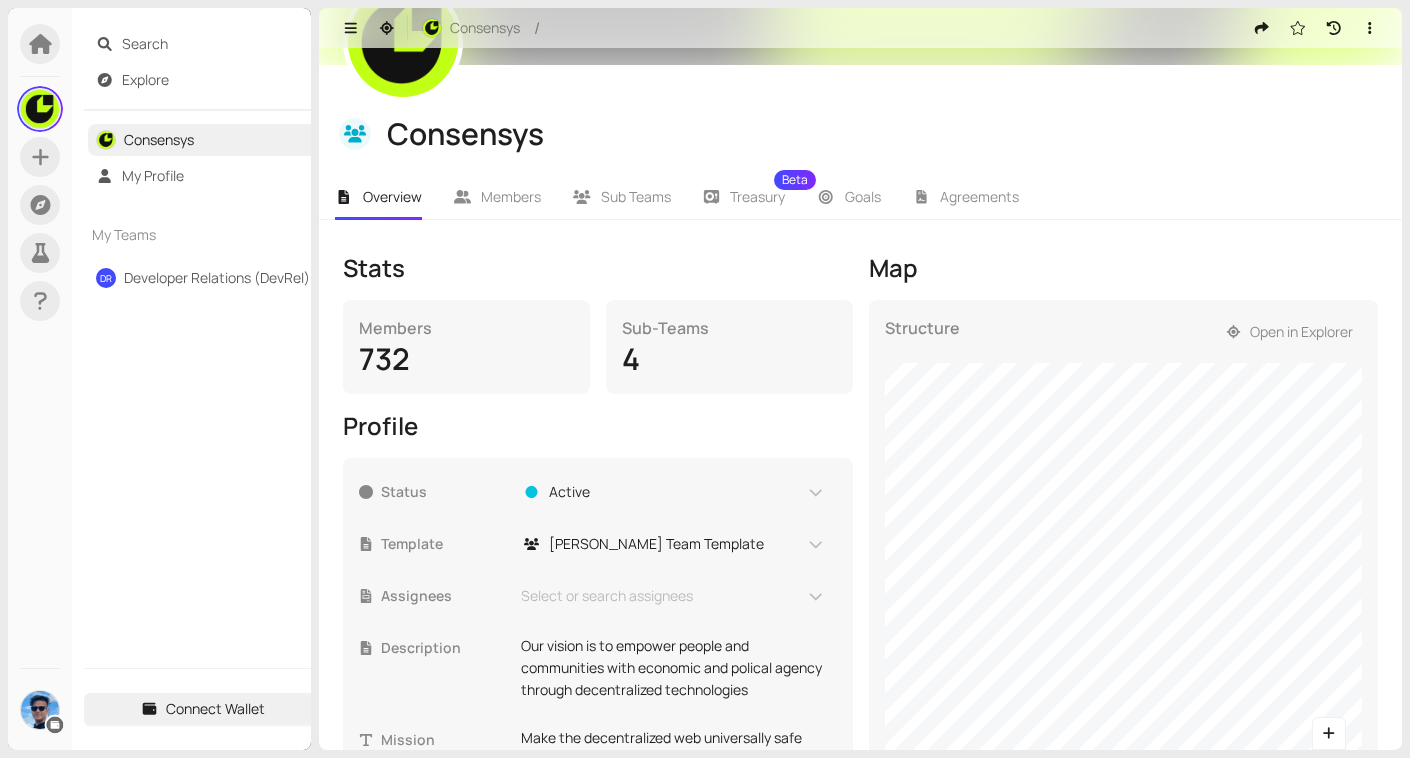 click on "4" at bounding box center (729, 359) 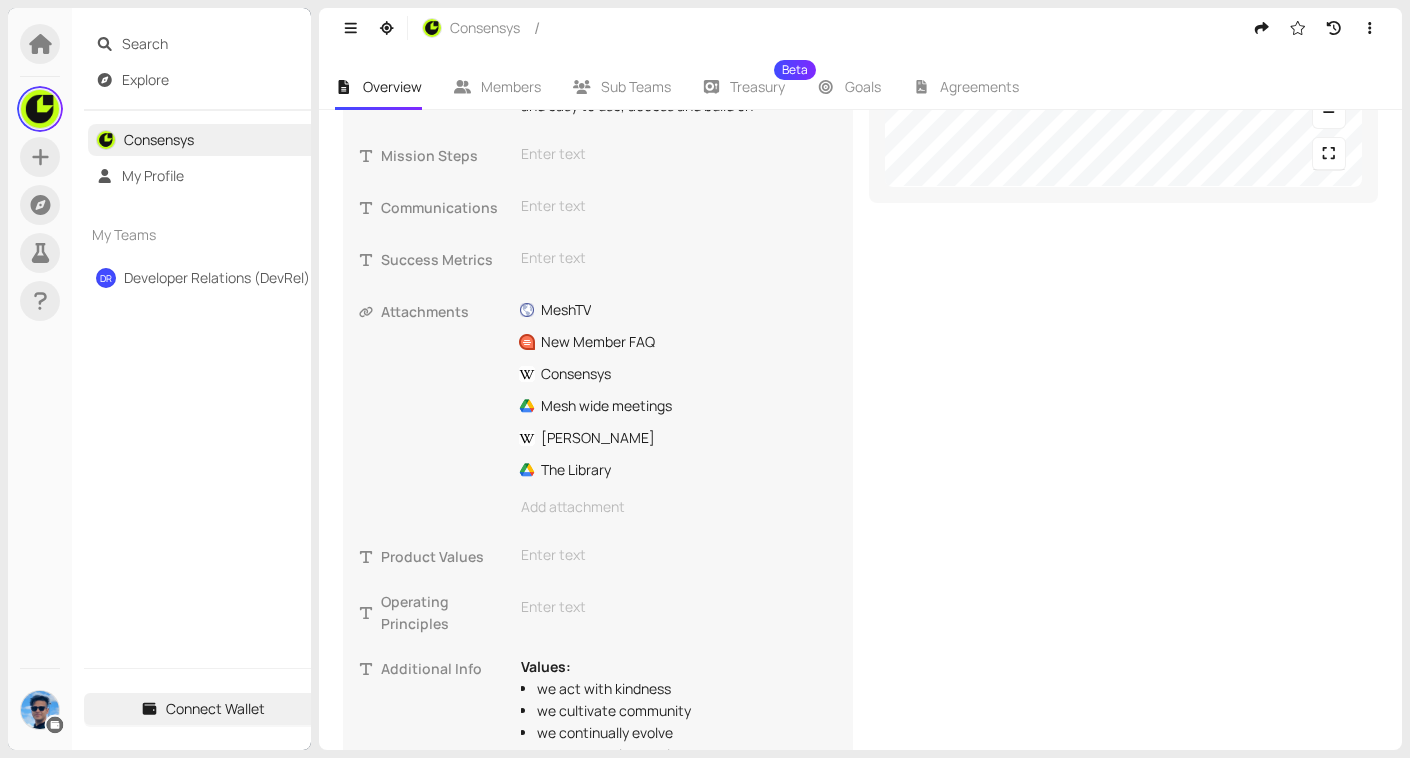 scroll, scrollTop: 964, scrollLeft: 0, axis: vertical 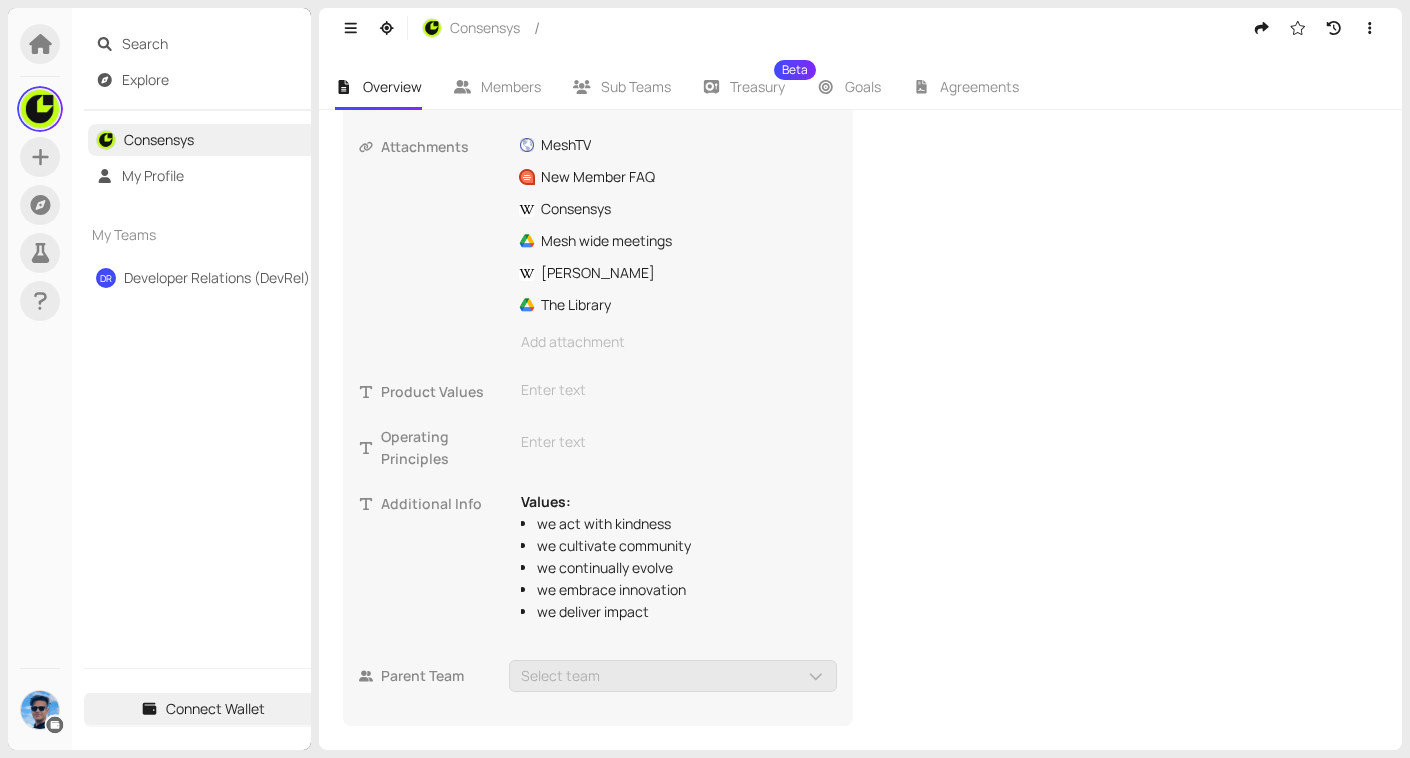 click on "Select team" at bounding box center (673, 676) 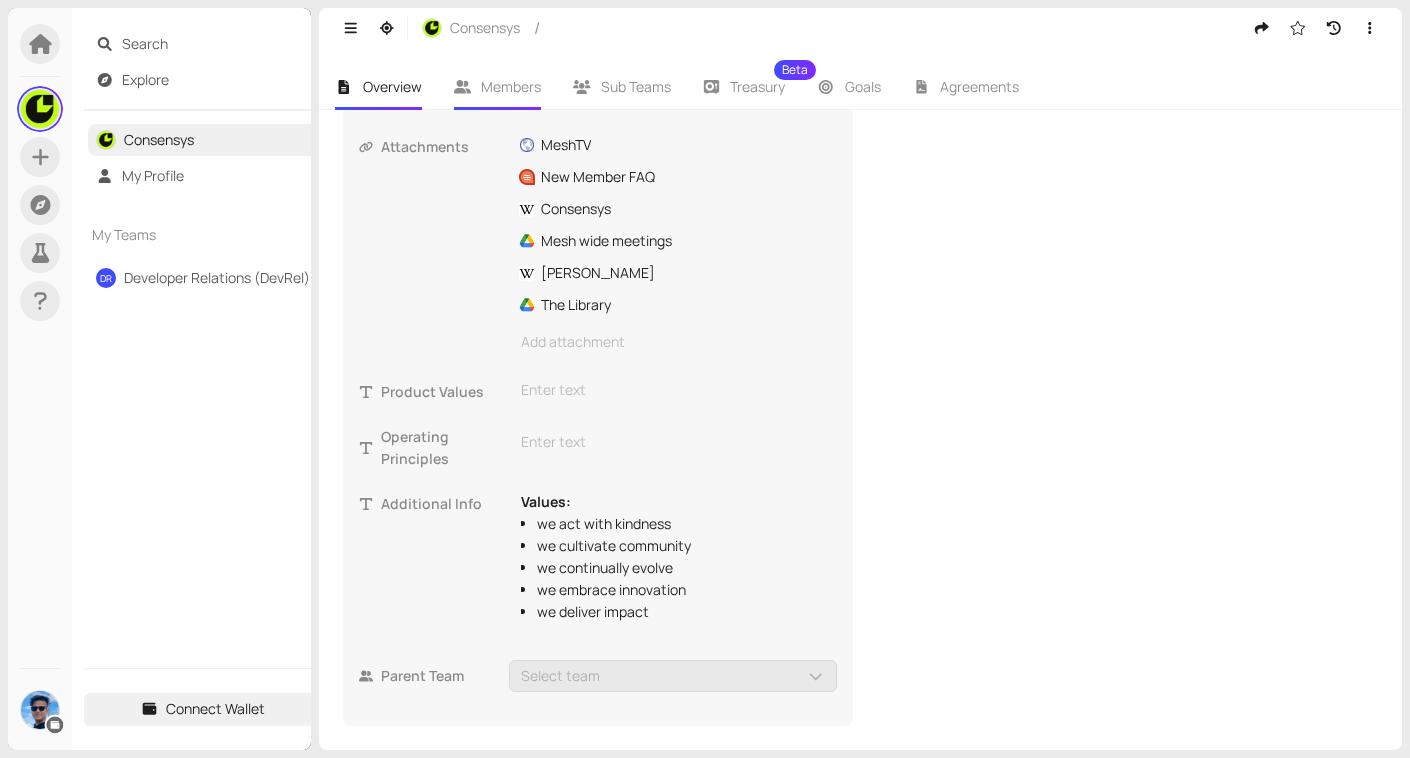 click on "Members" at bounding box center [511, 86] 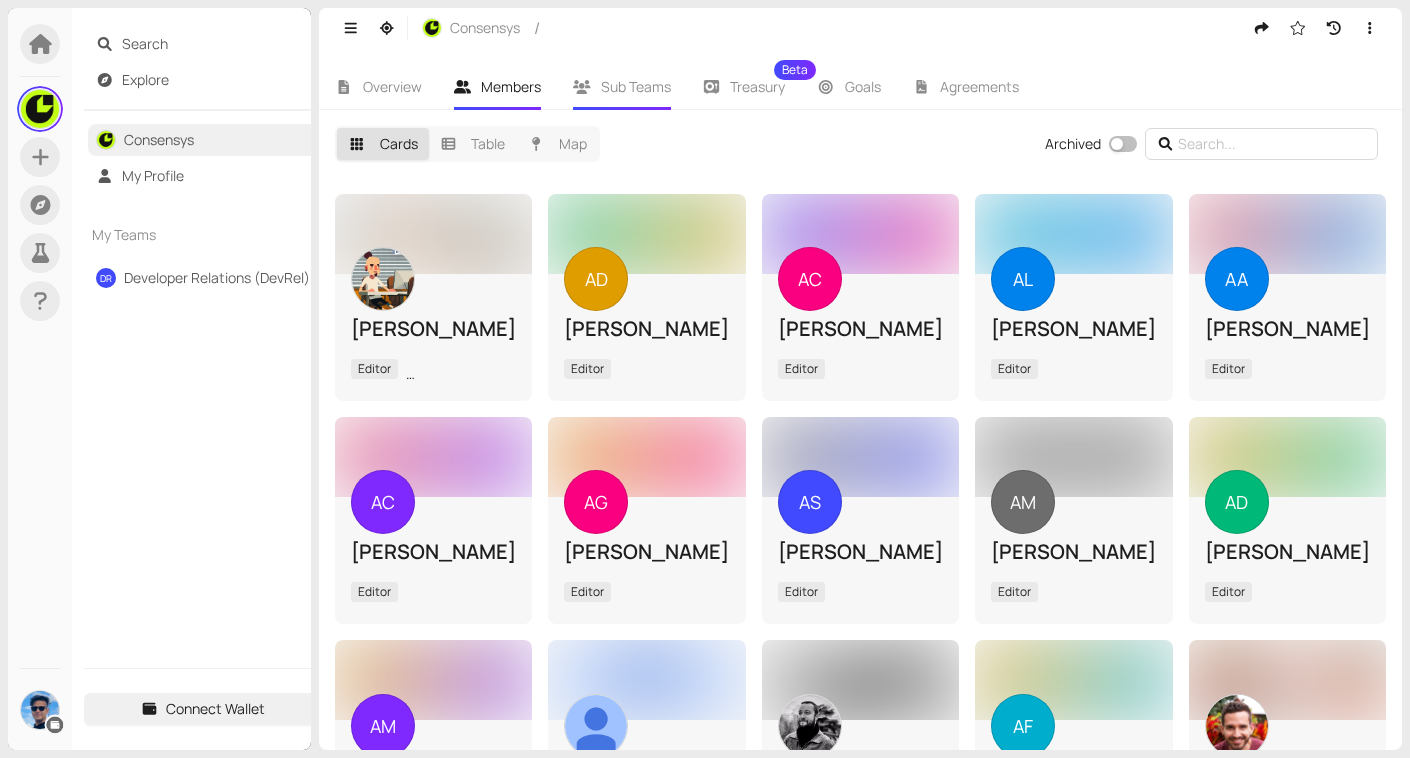 click on "Sub Teams" at bounding box center [622, 87] 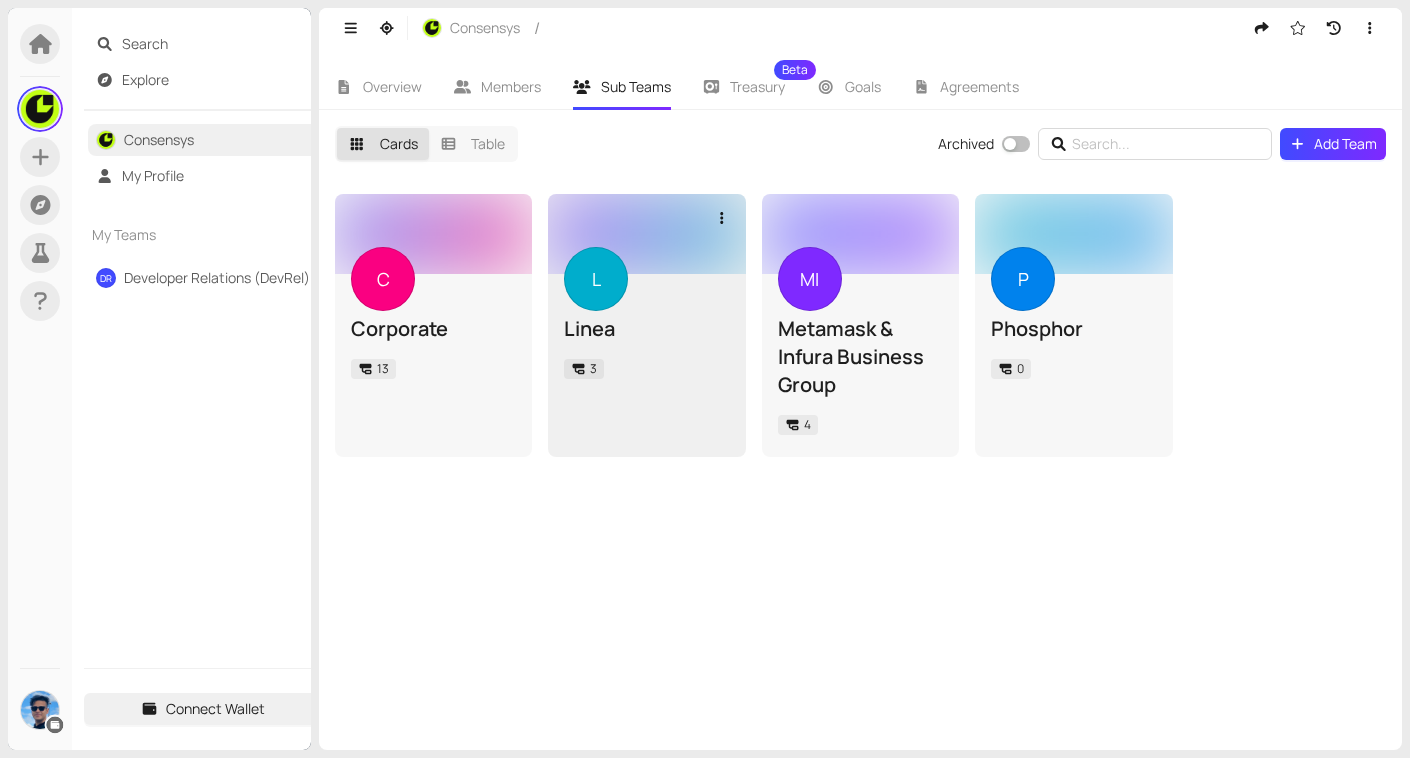 click on "L" at bounding box center [596, 279] 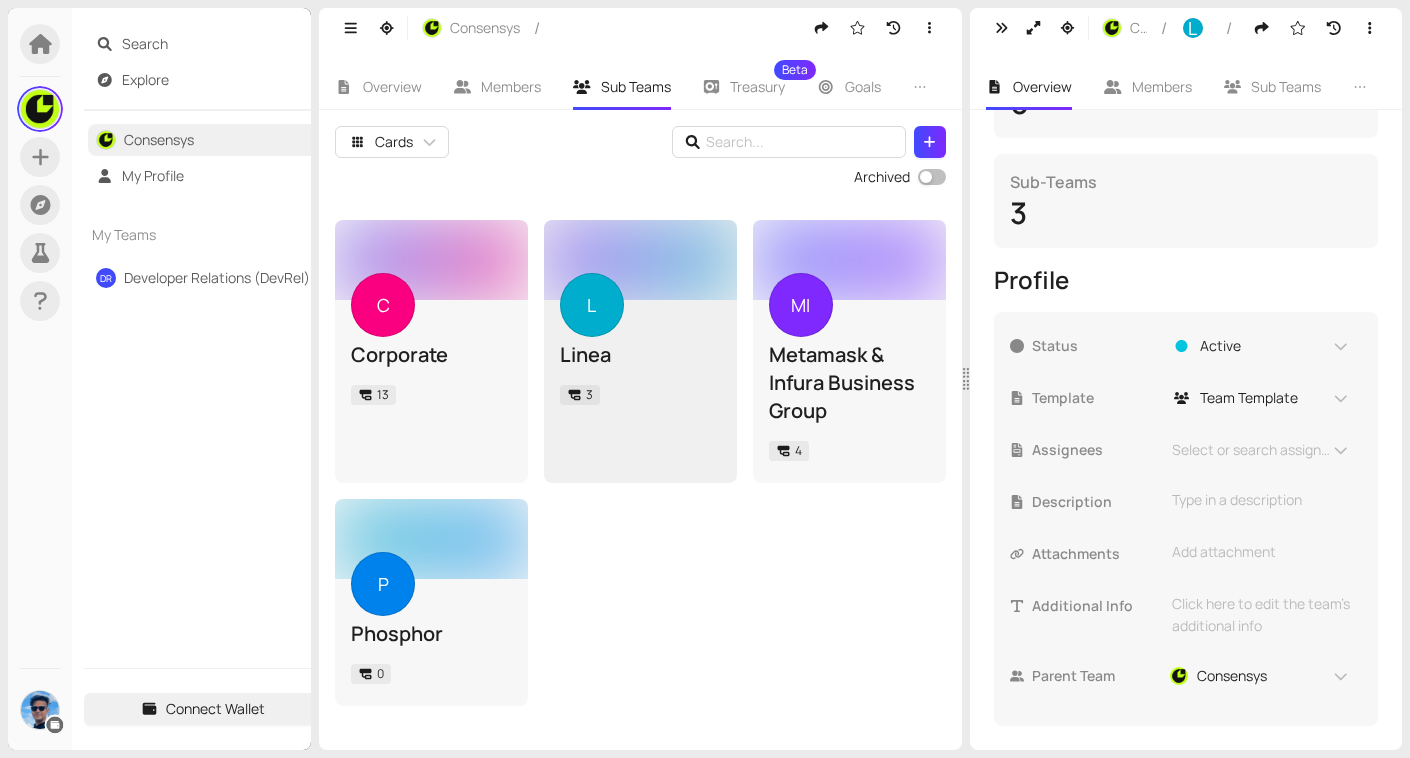 scroll, scrollTop: 0, scrollLeft: 0, axis: both 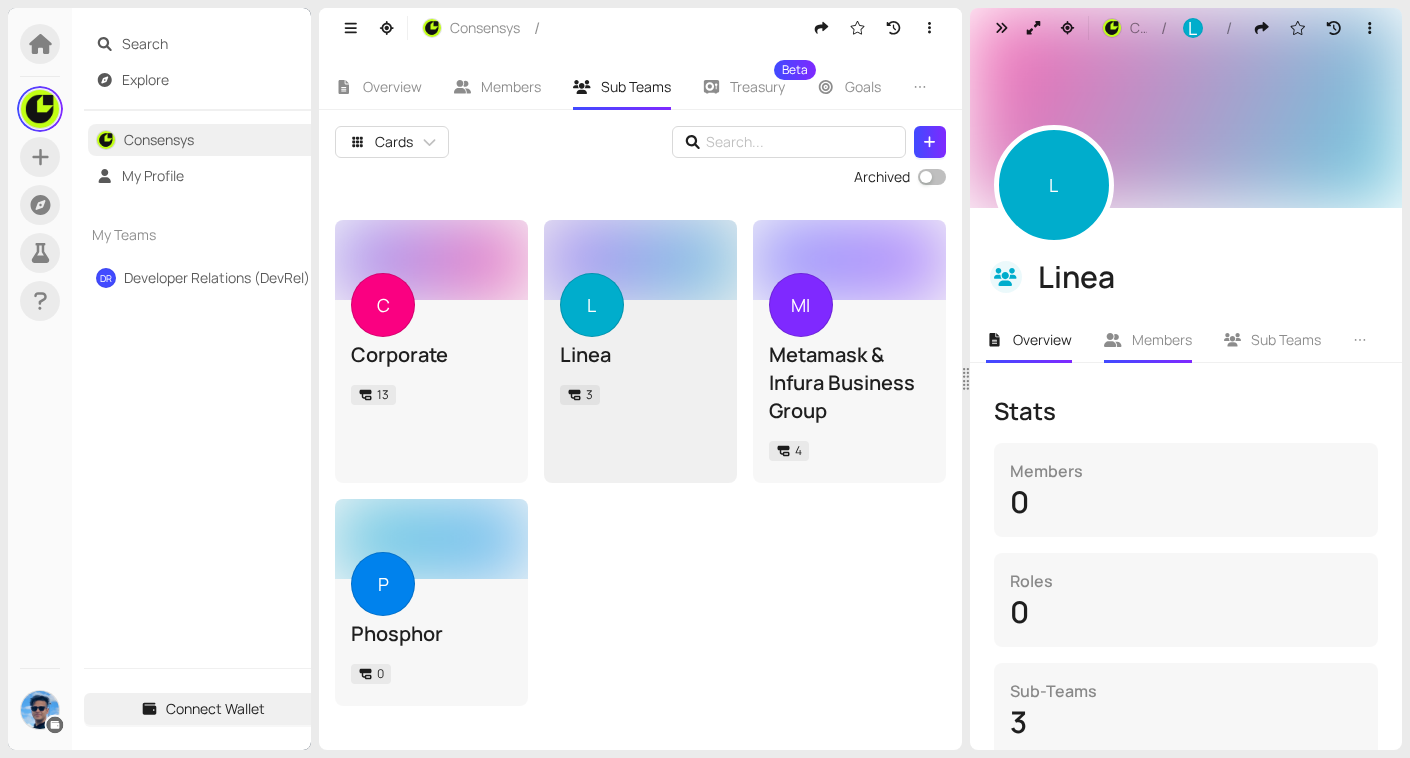click on "Members" at bounding box center (1162, 339) 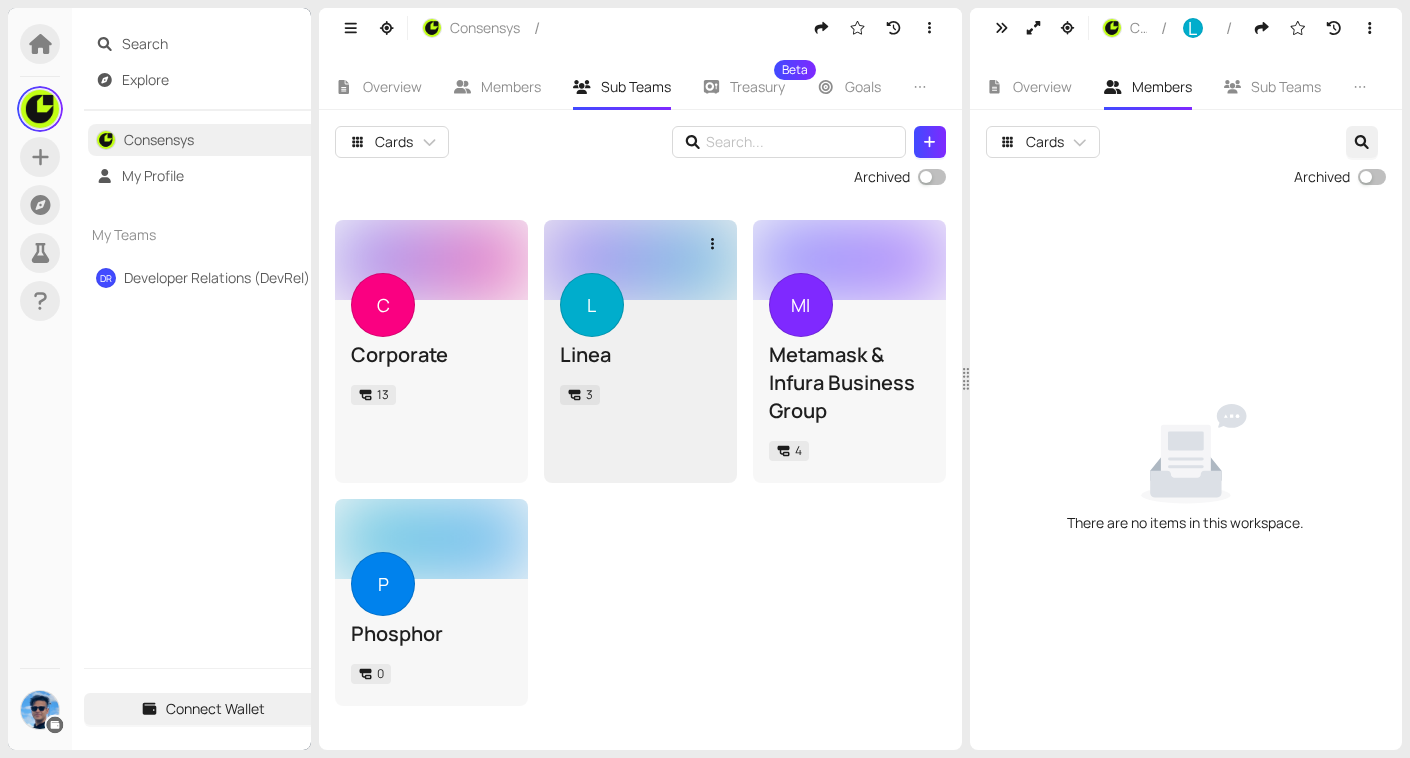 click 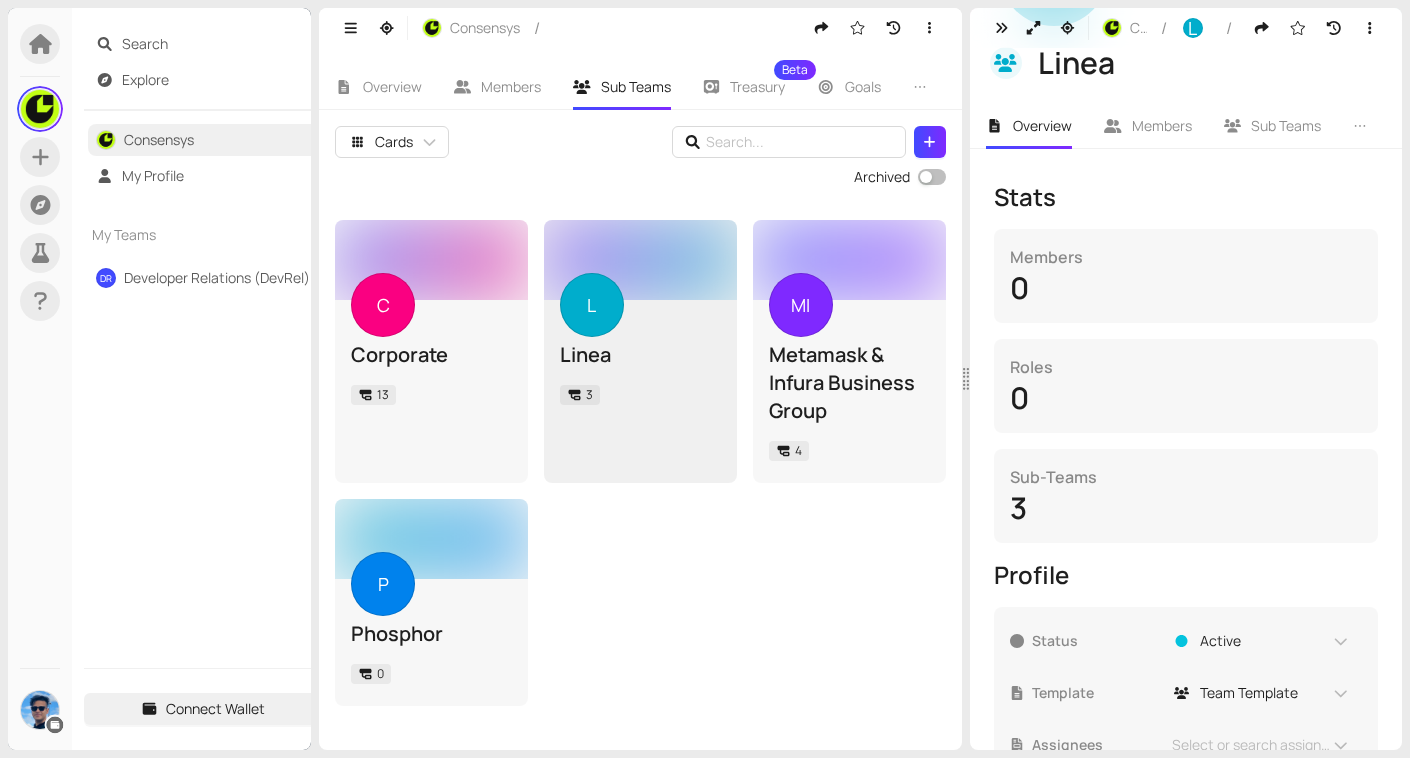 scroll, scrollTop: 222, scrollLeft: 0, axis: vertical 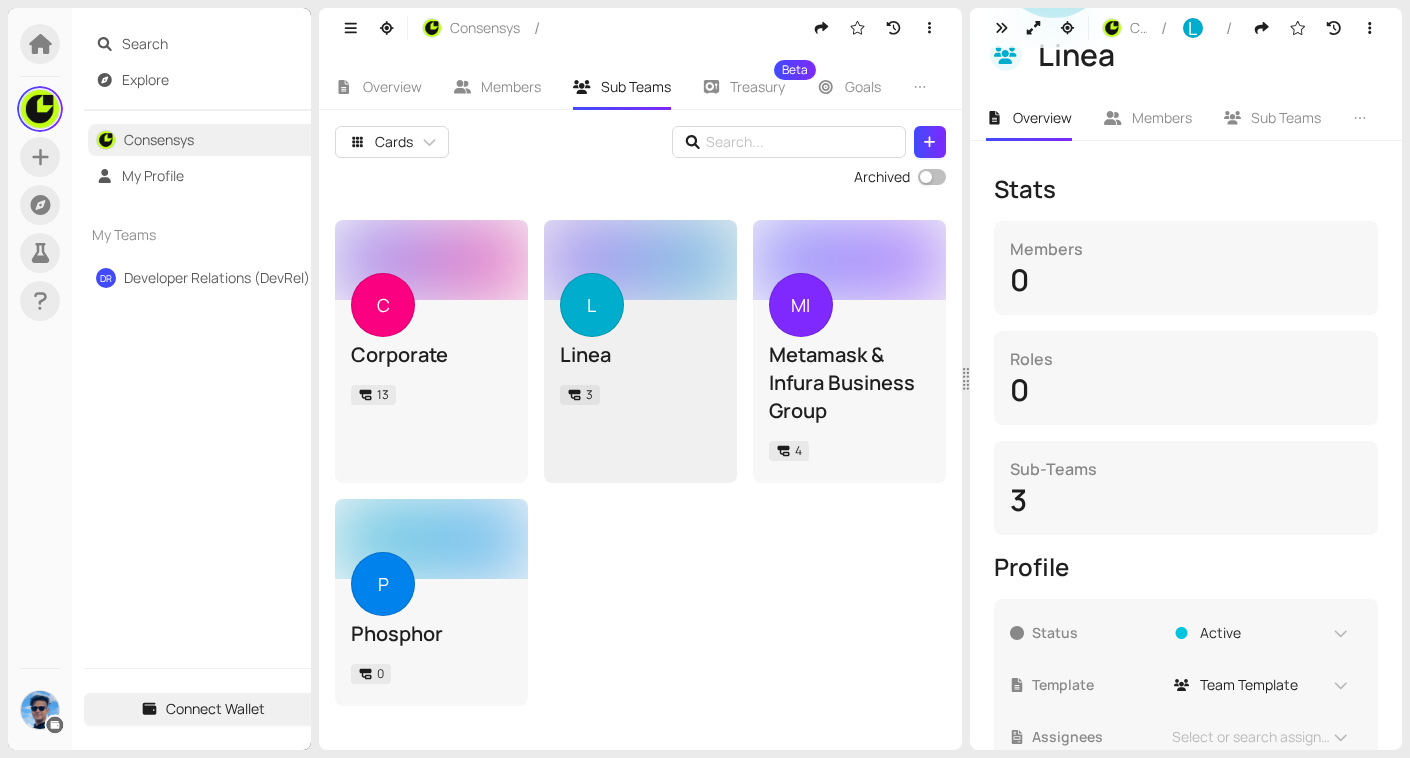 click on "3" at bounding box center (1186, 500) 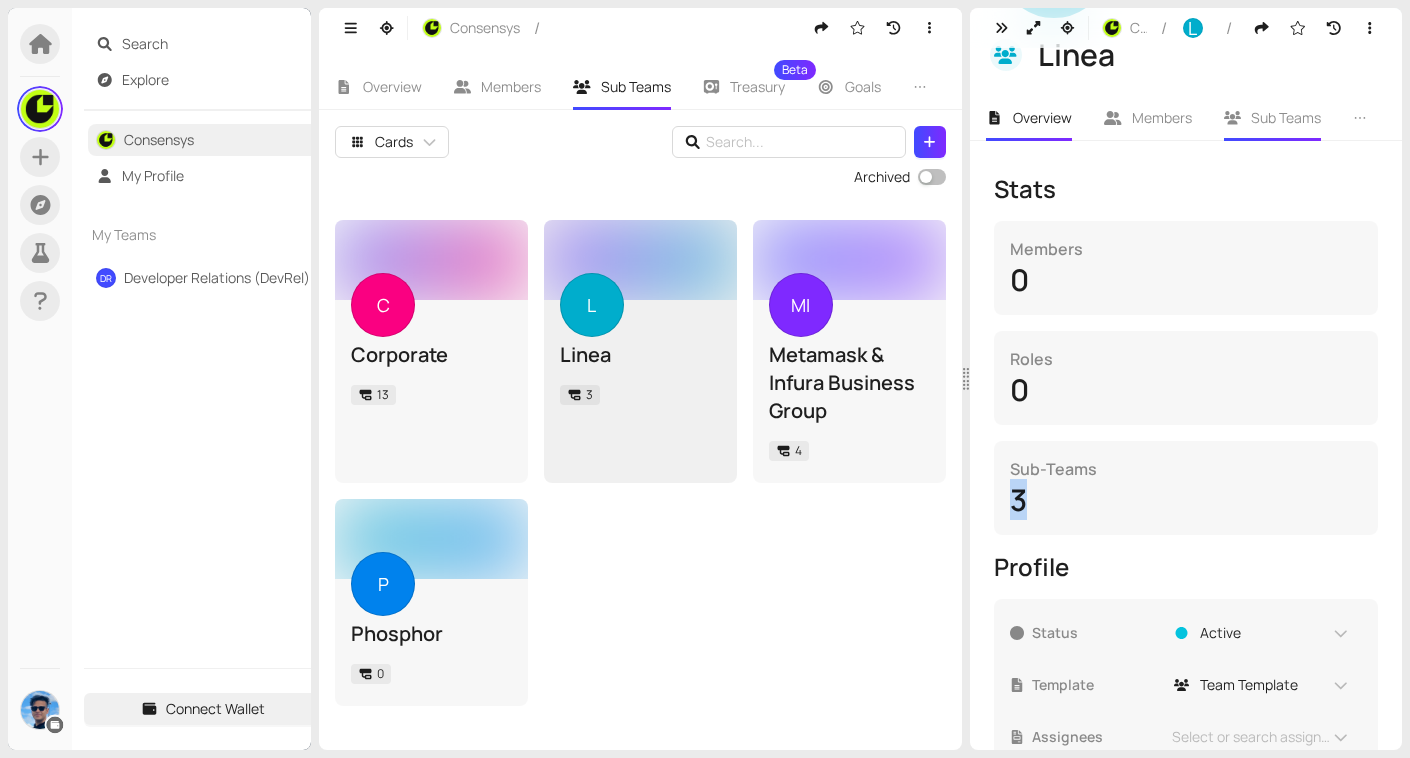 click on "Sub Teams" at bounding box center (1273, 118) 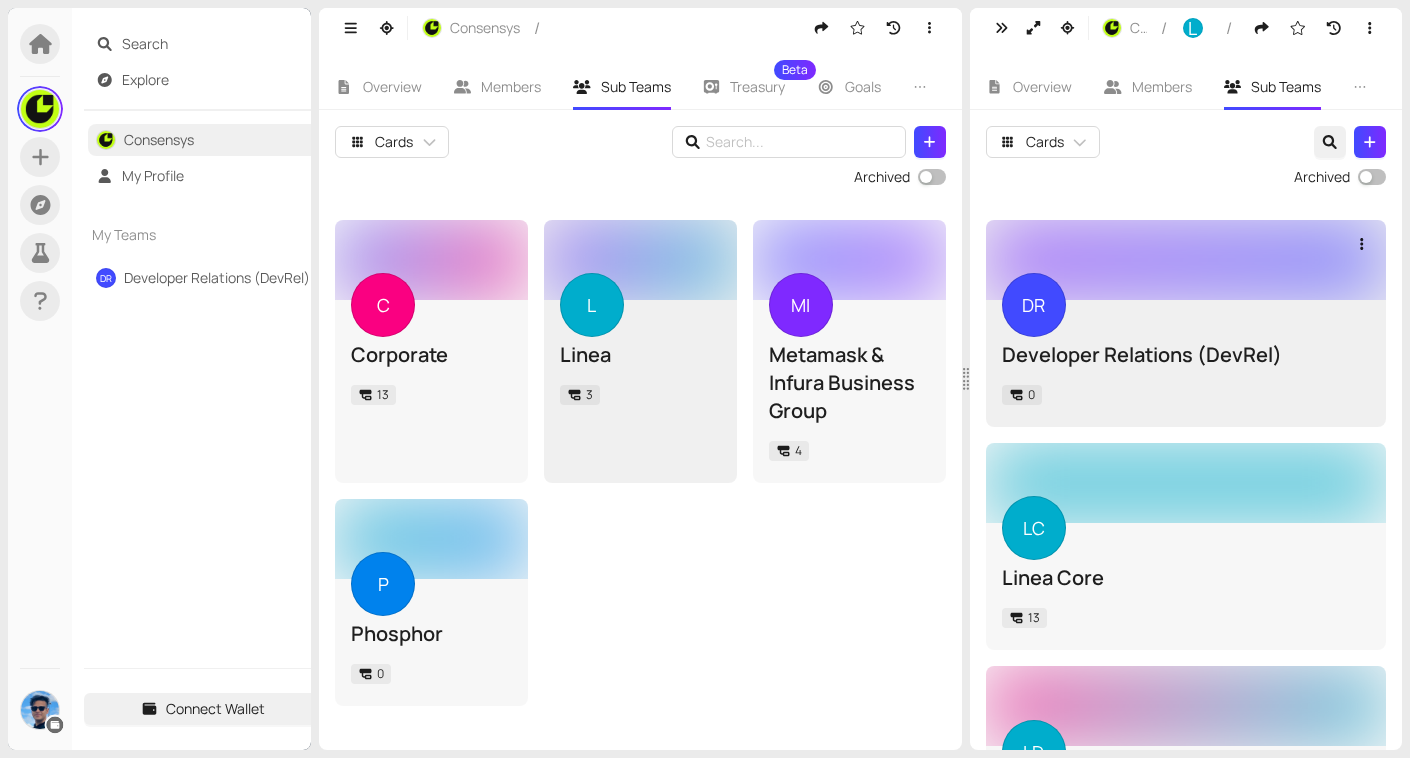 click on "DR [PERSON_NAME] Relations (DevRel) 0" at bounding box center (1186, 363) 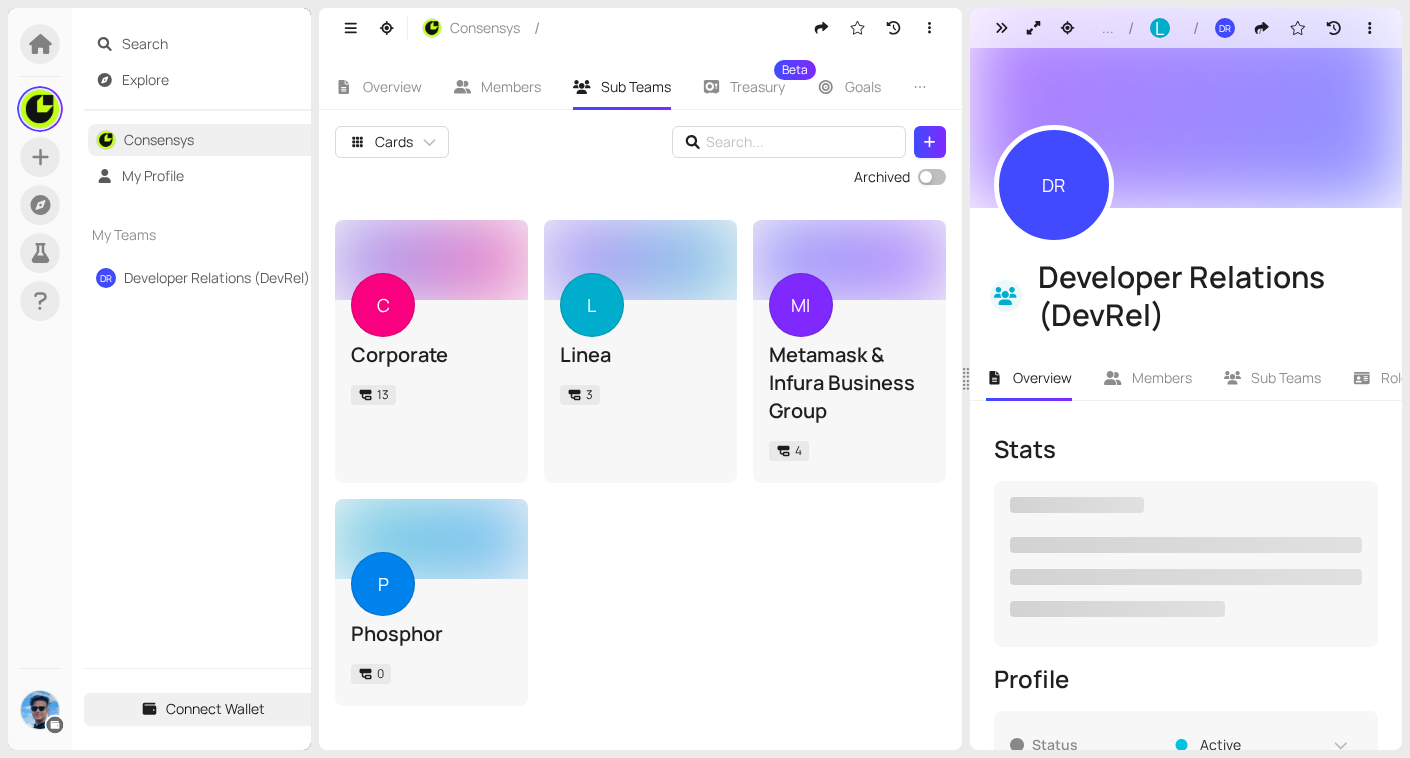 scroll, scrollTop: 222, scrollLeft: 0, axis: vertical 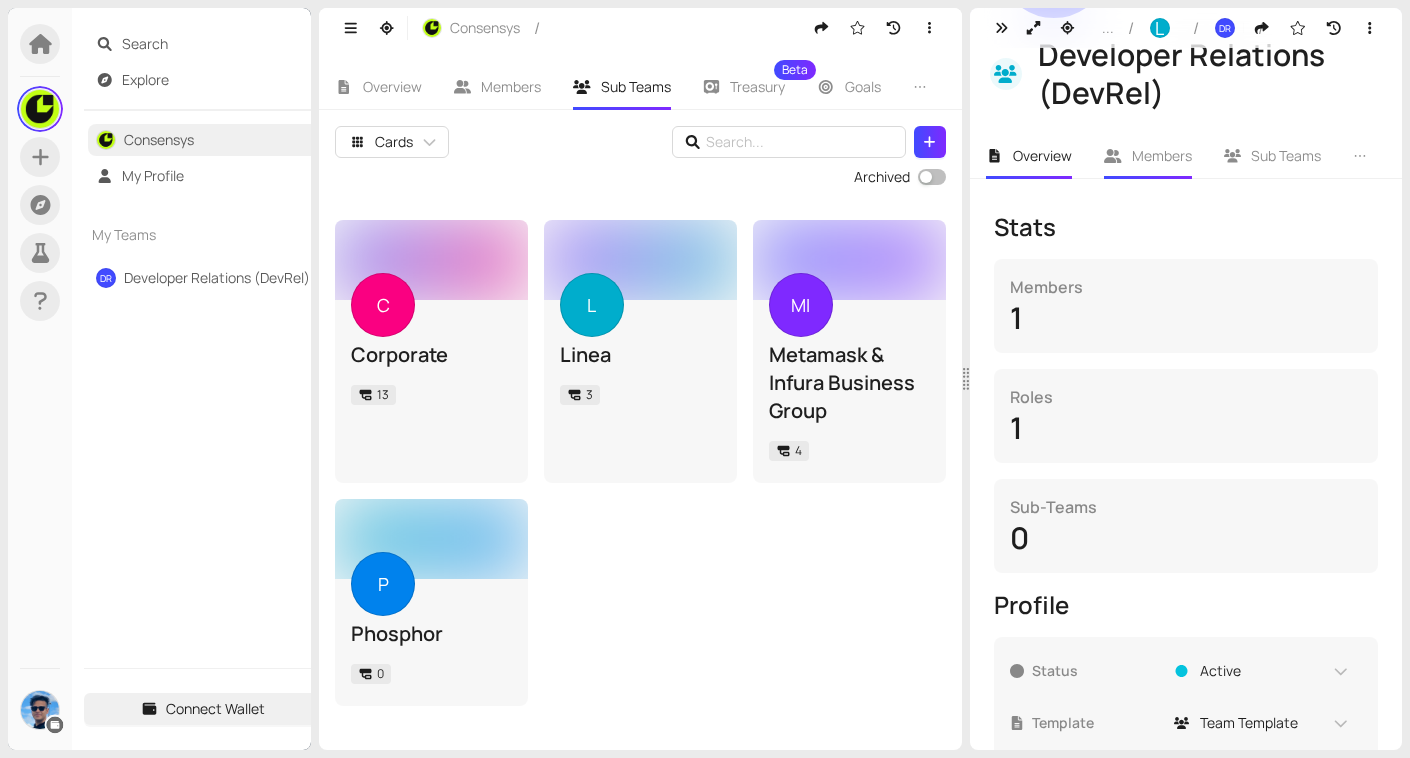 click on "Members" at bounding box center (1162, 155) 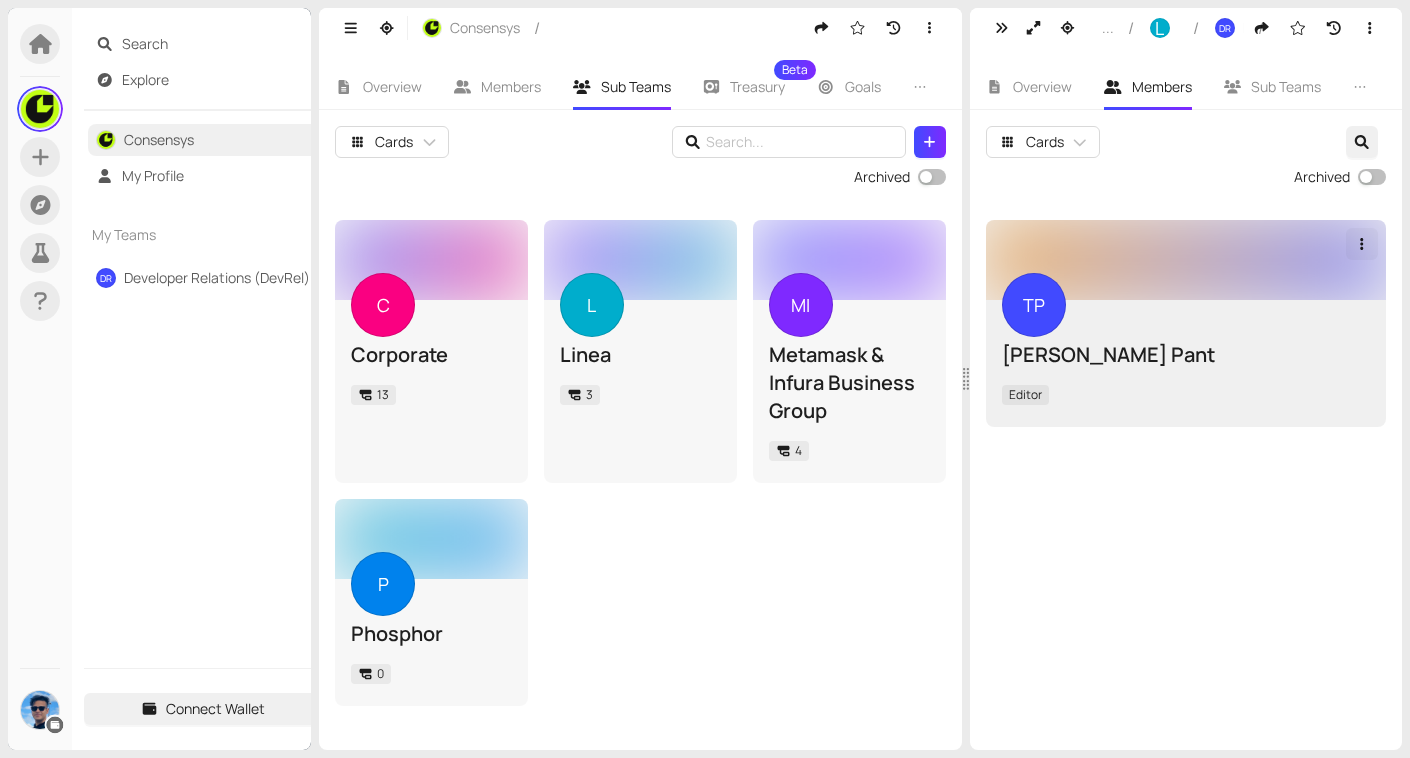 click at bounding box center (1362, 244) 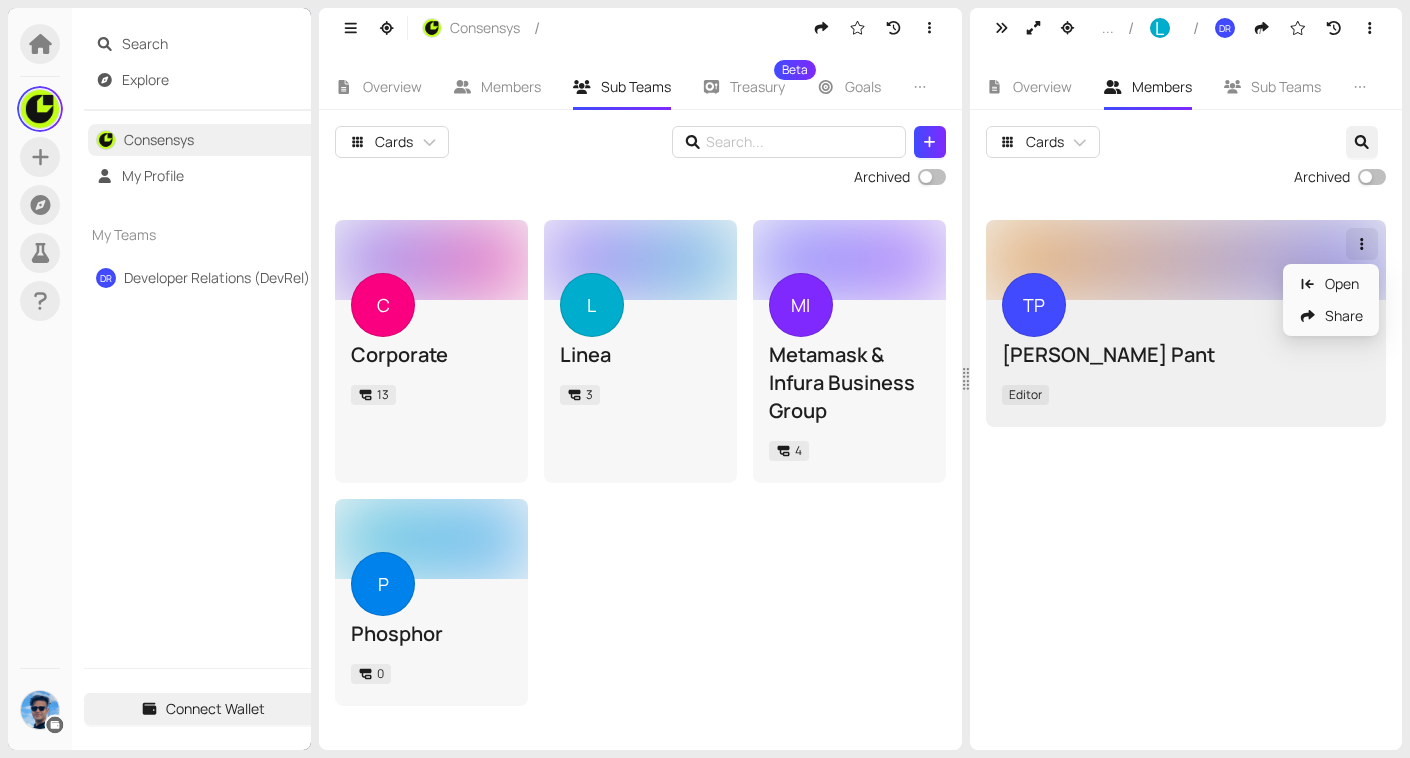 click at bounding box center [1362, 244] 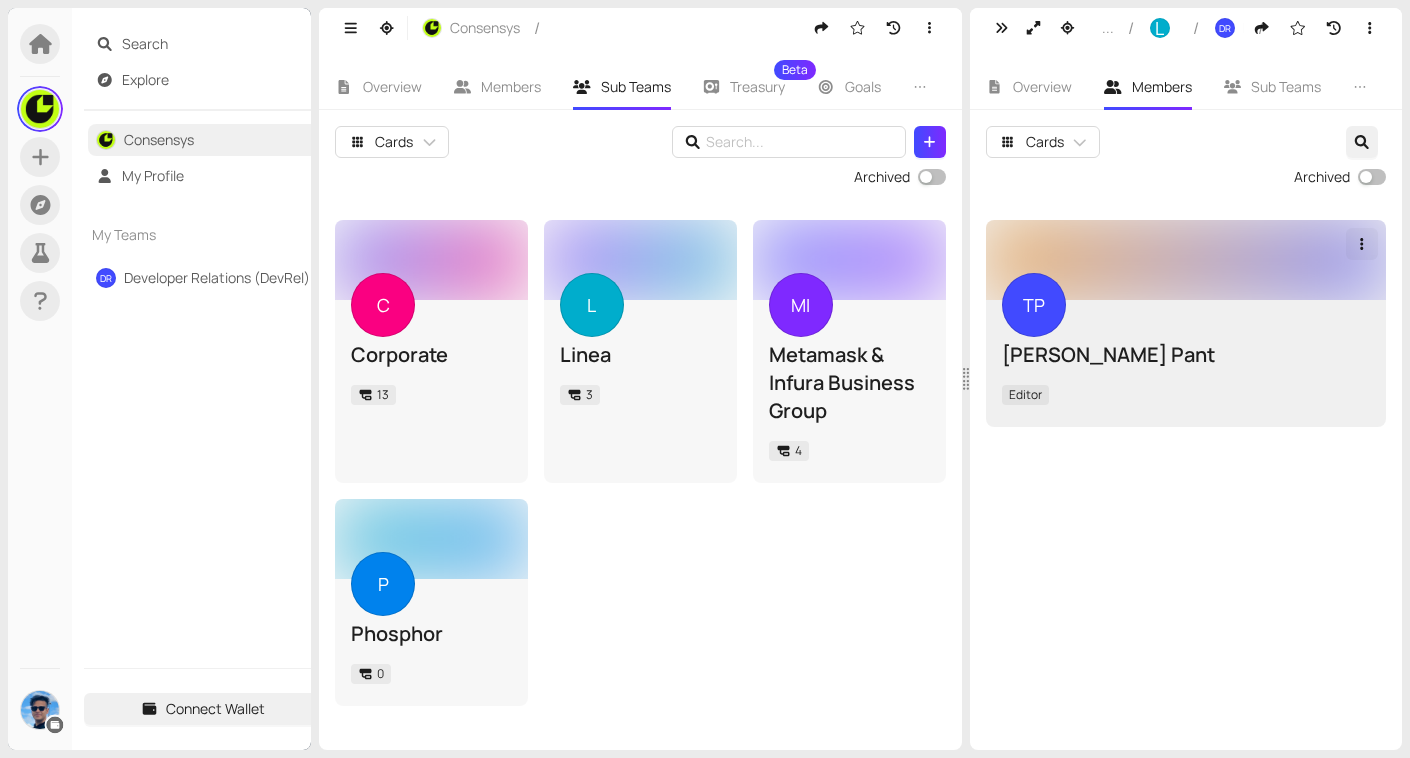 type 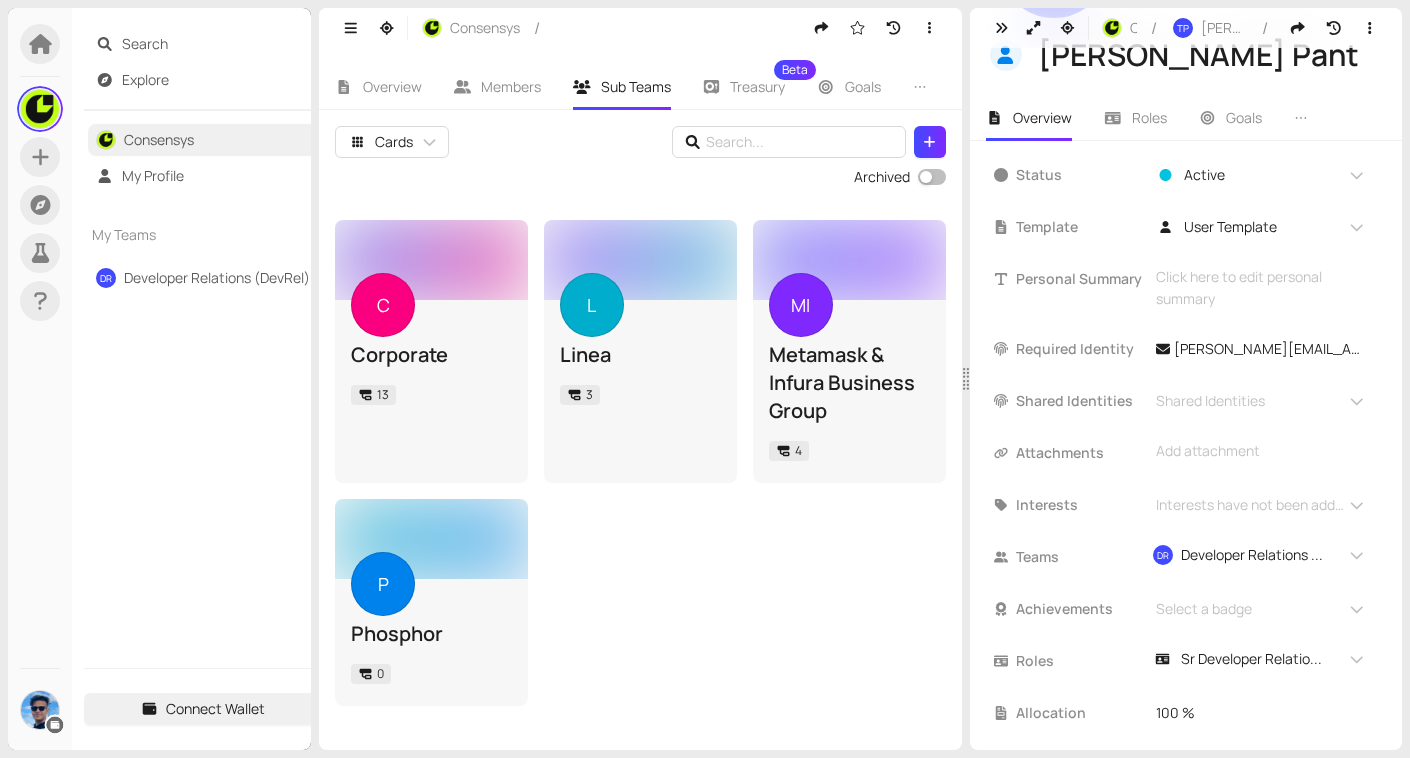 scroll, scrollTop: 0, scrollLeft: 0, axis: both 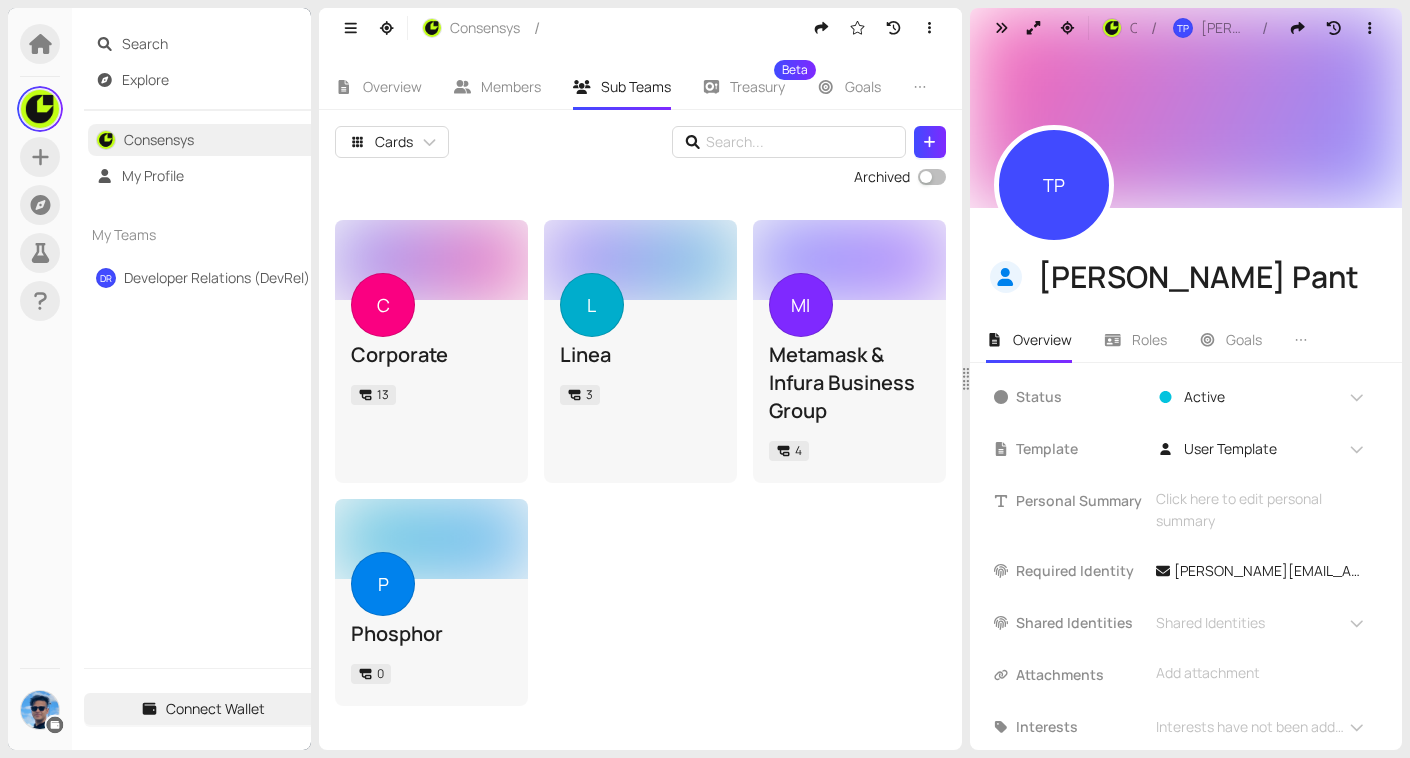 click on "TP" at bounding box center (1054, 185) 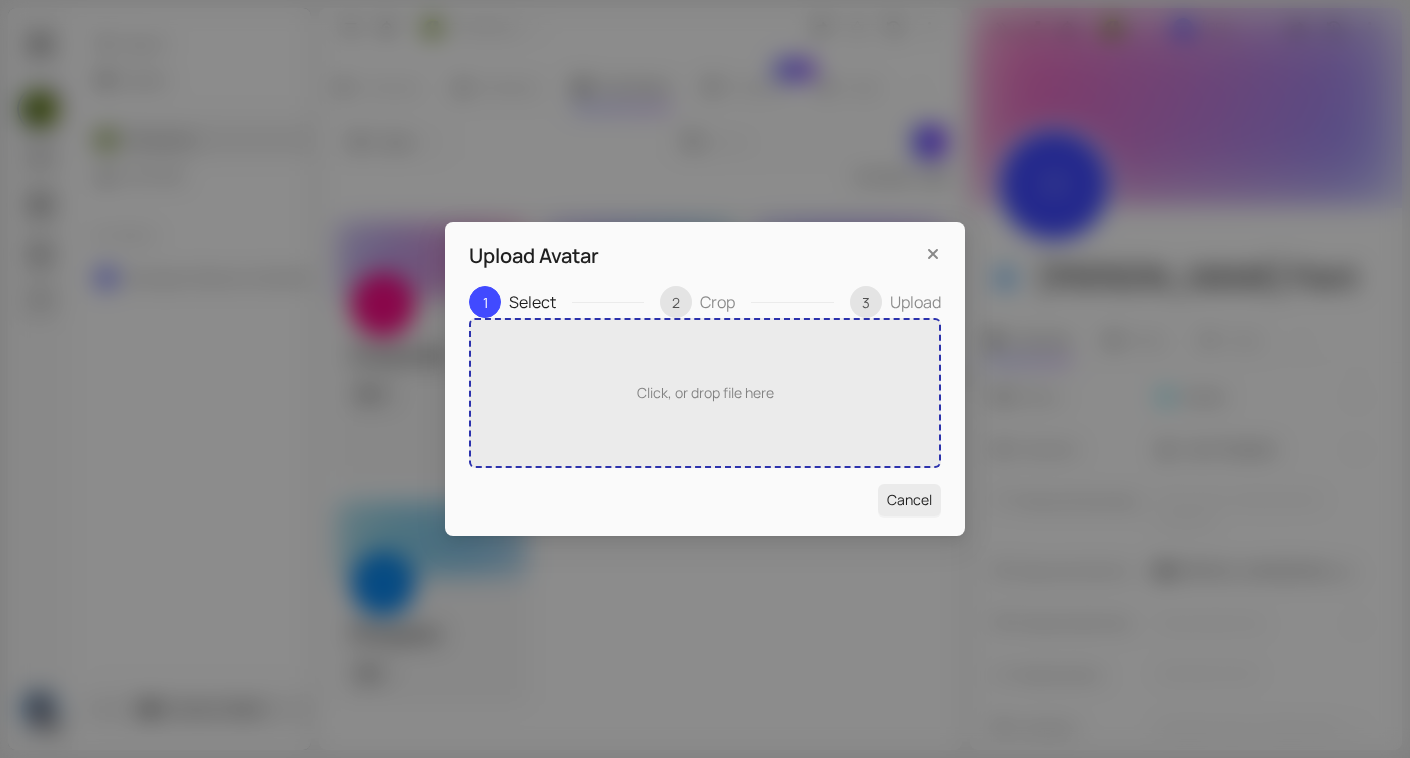 click on "Click, or drop file here" at bounding box center (705, 393) 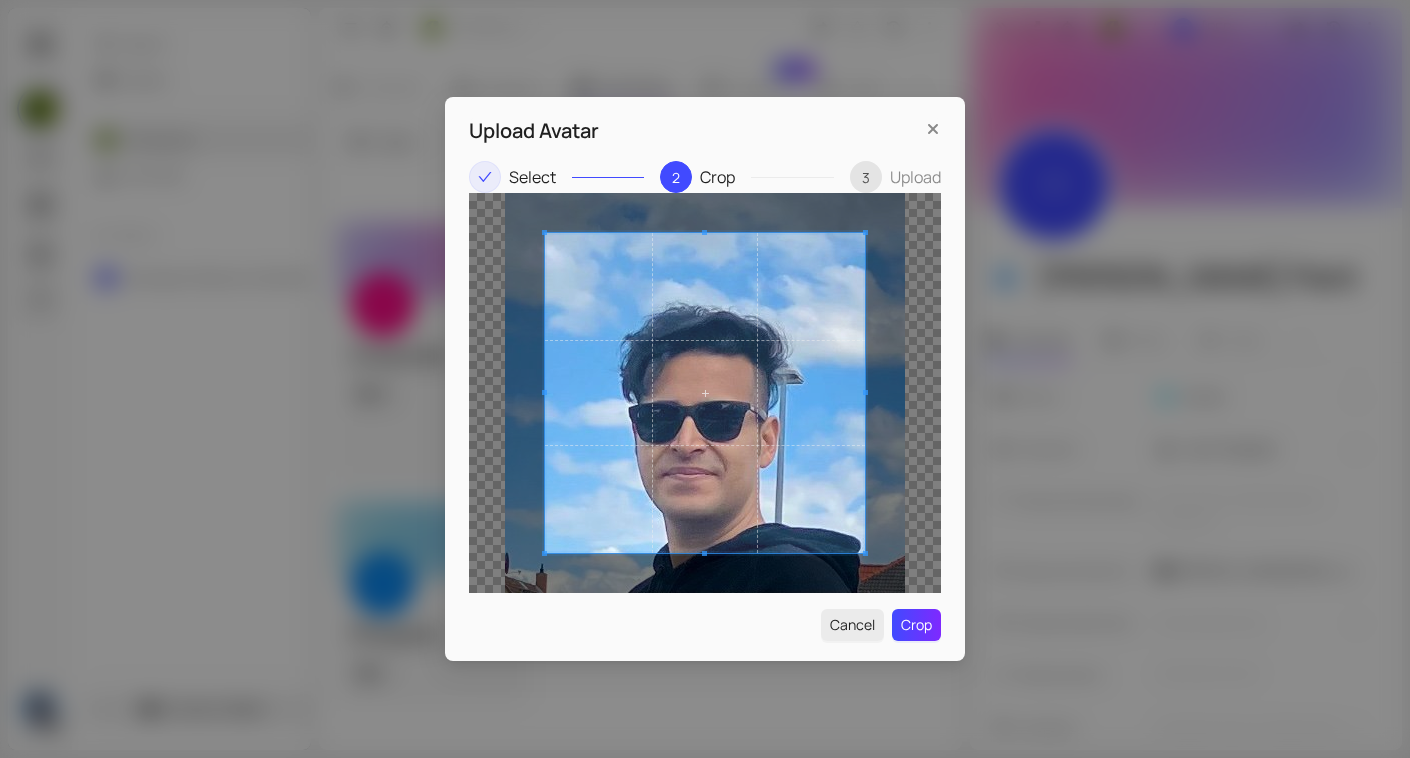 click on "Upload Avatar Select 2 Crop 3 Upload Cancel Crop" at bounding box center (705, 379) 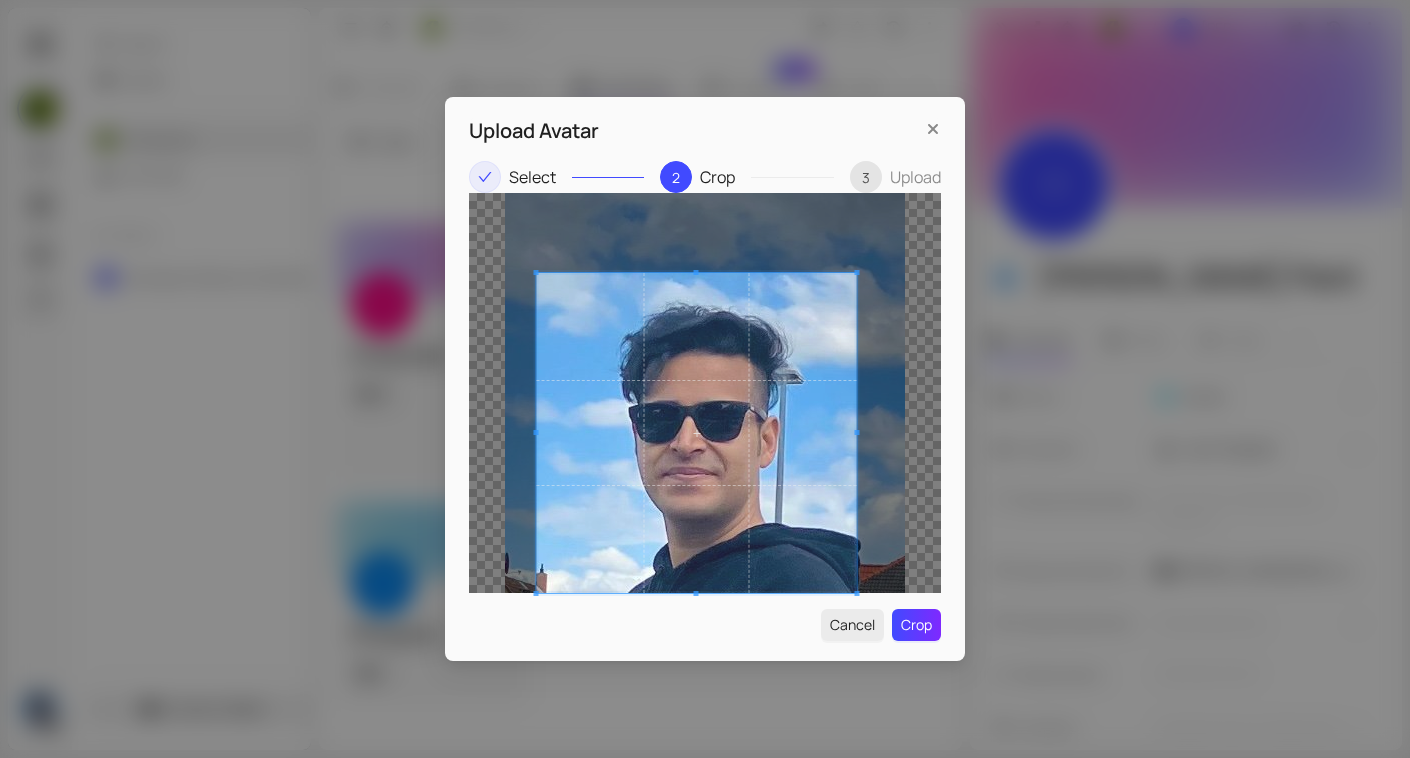 click at bounding box center (697, 433) 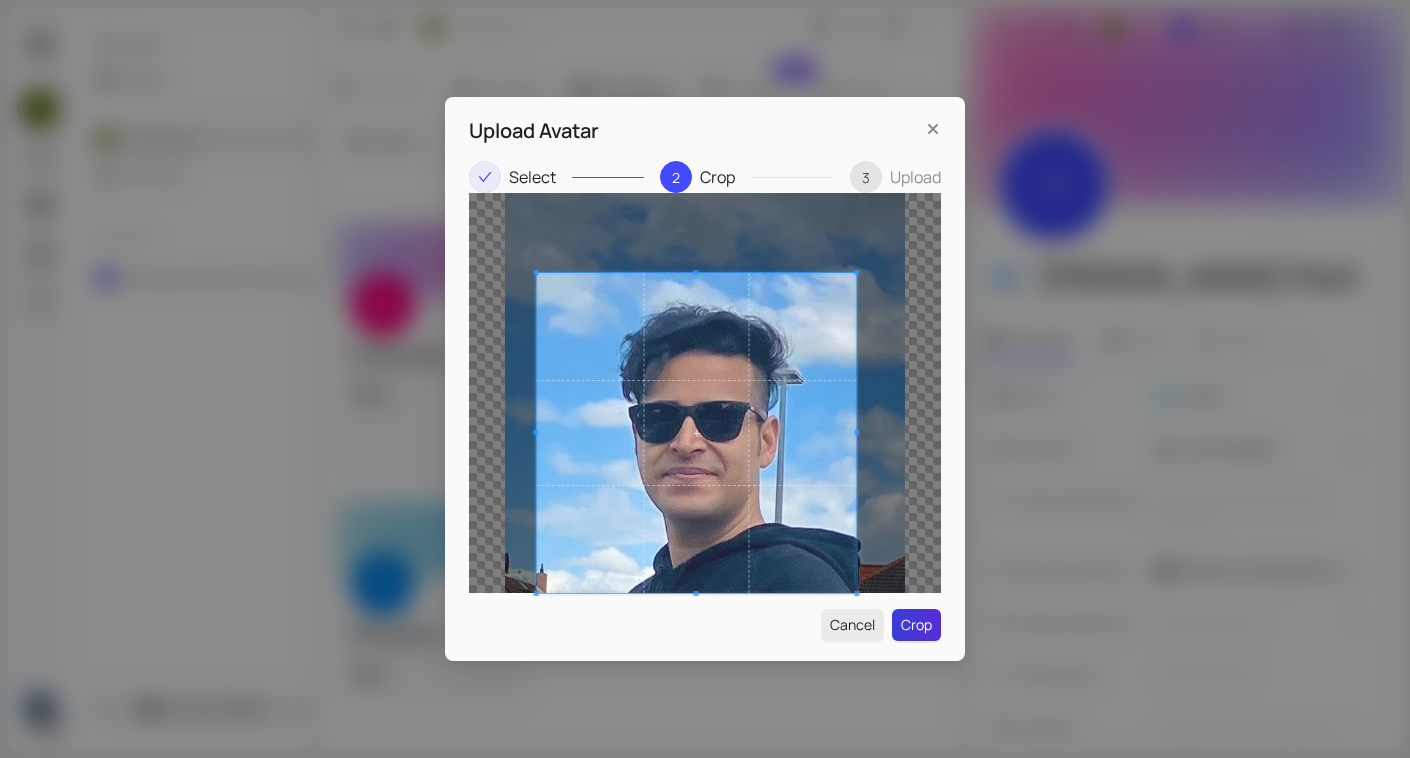 click on "Crop" at bounding box center (916, 625) 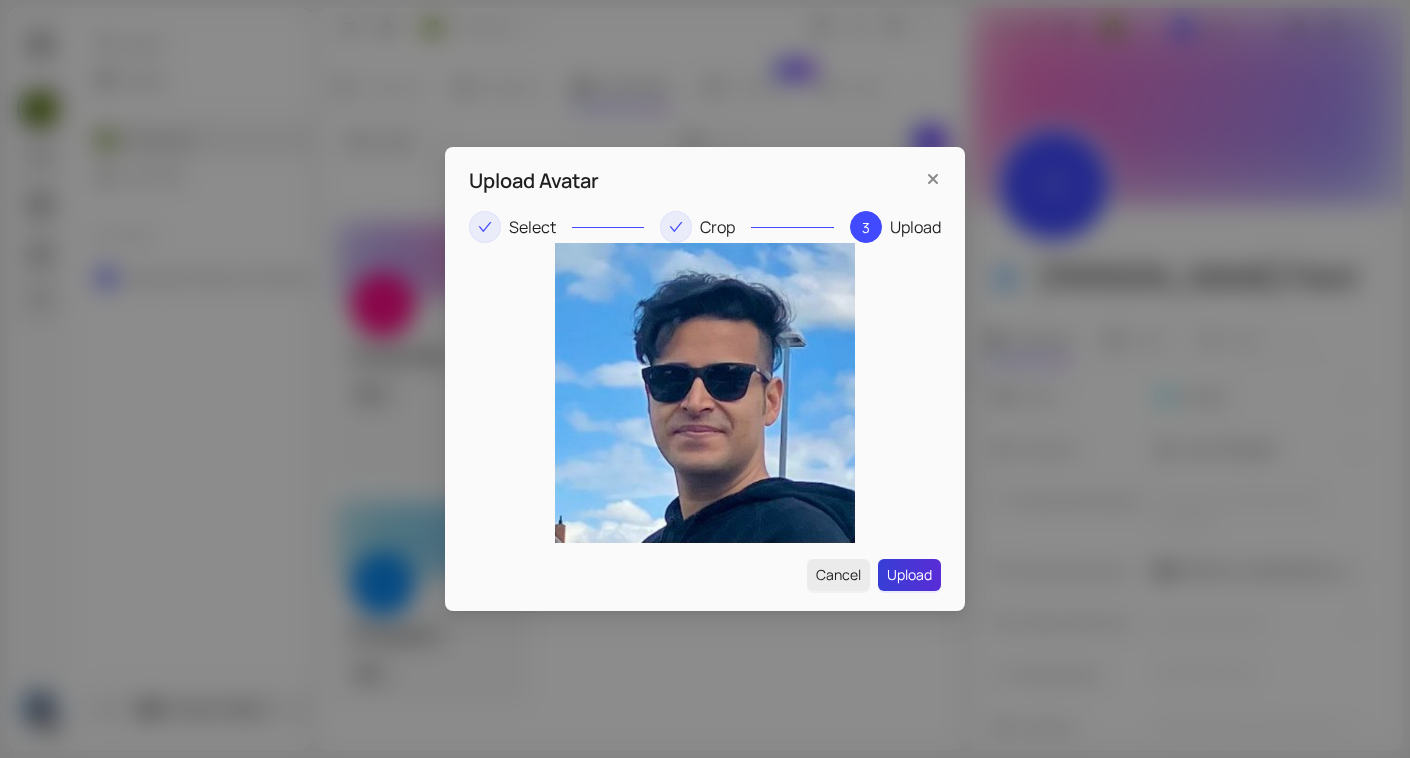 click on "Upload" at bounding box center (909, 575) 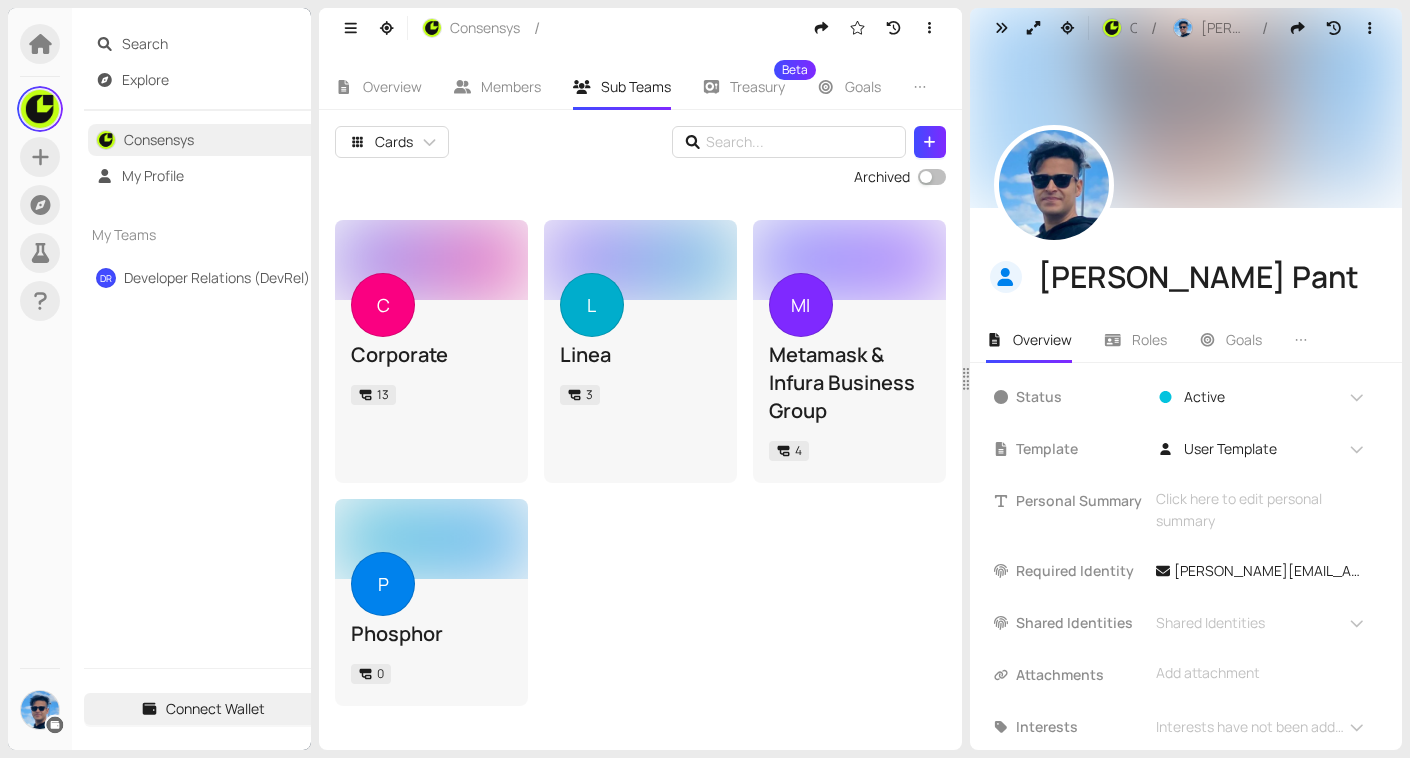 scroll, scrollTop: 244, scrollLeft: 0, axis: vertical 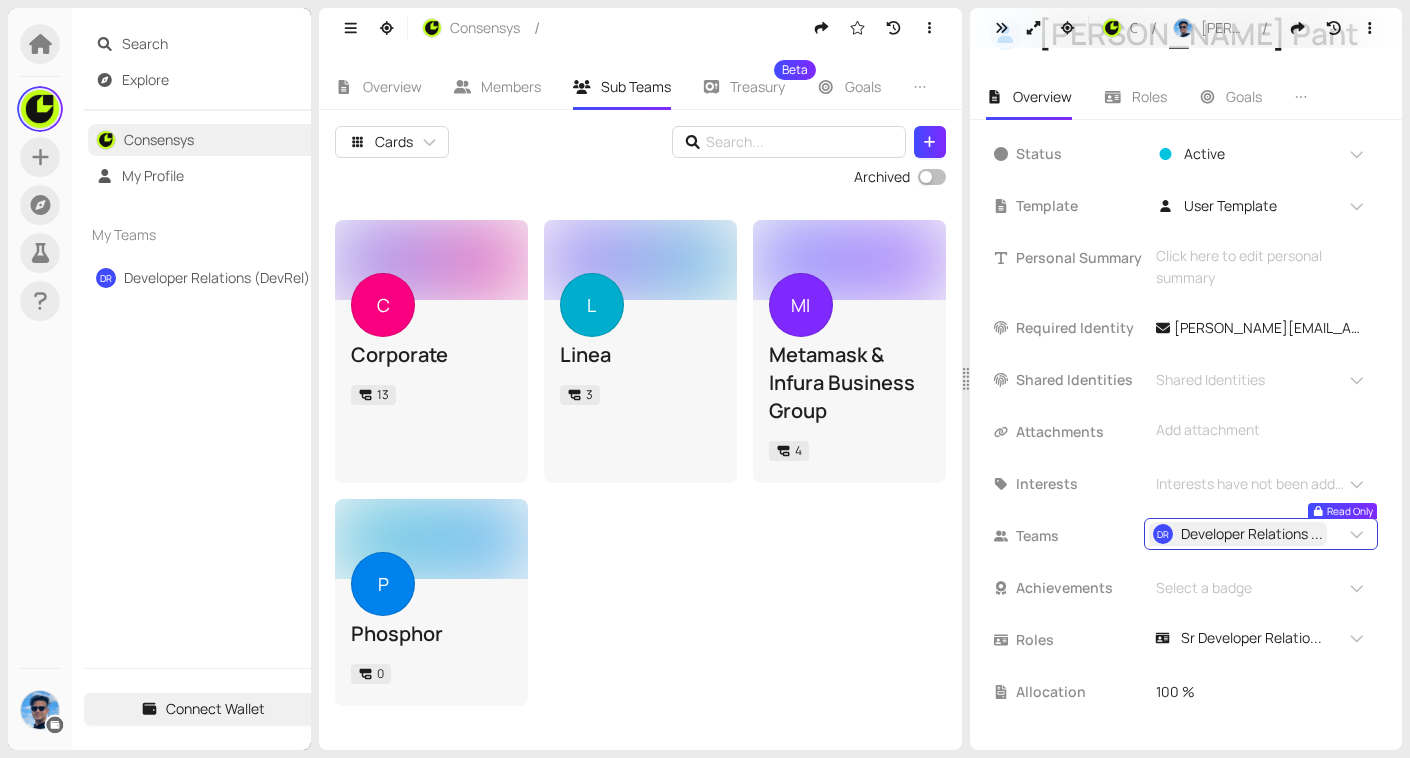click on "Developer Relations ..." at bounding box center [1252, 534] 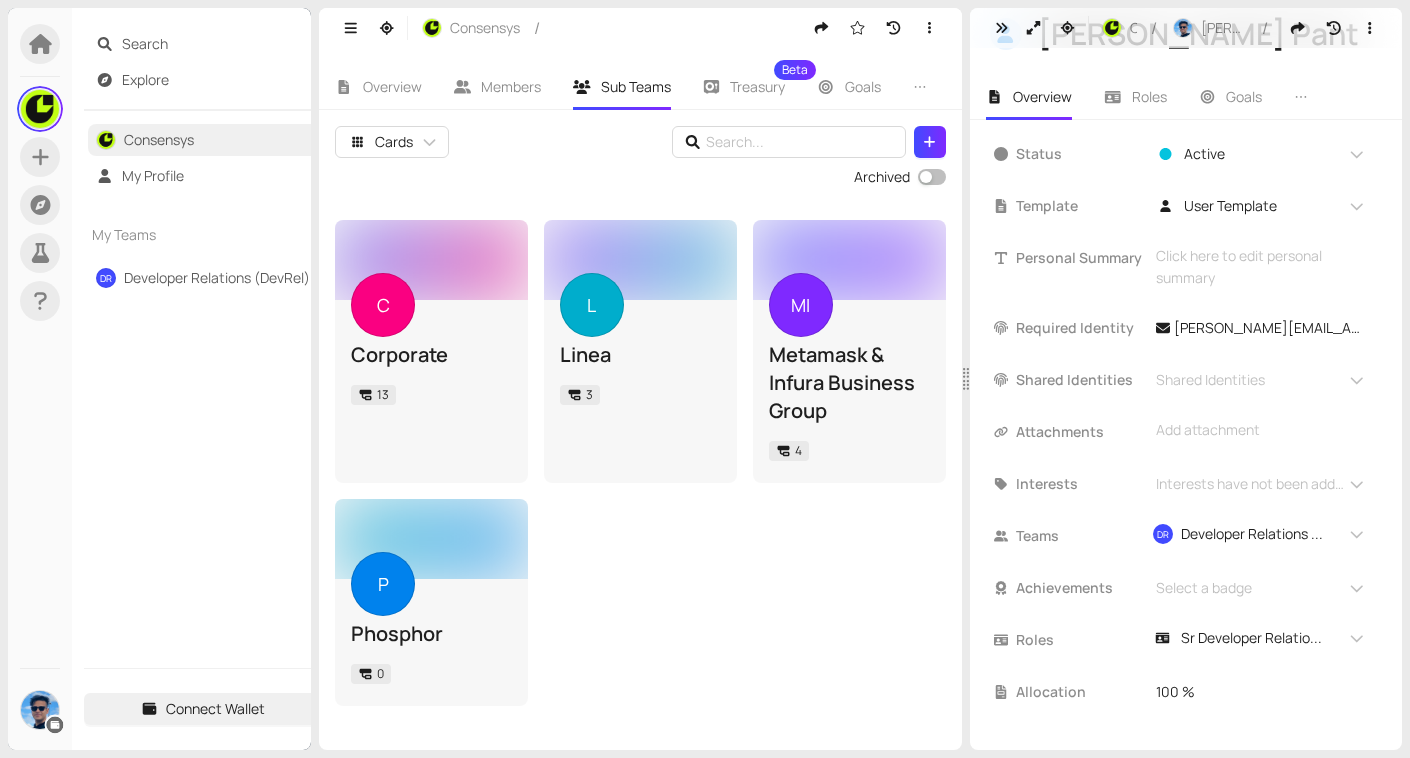 click on "Developer Relations ..." at bounding box center (1252, 534) 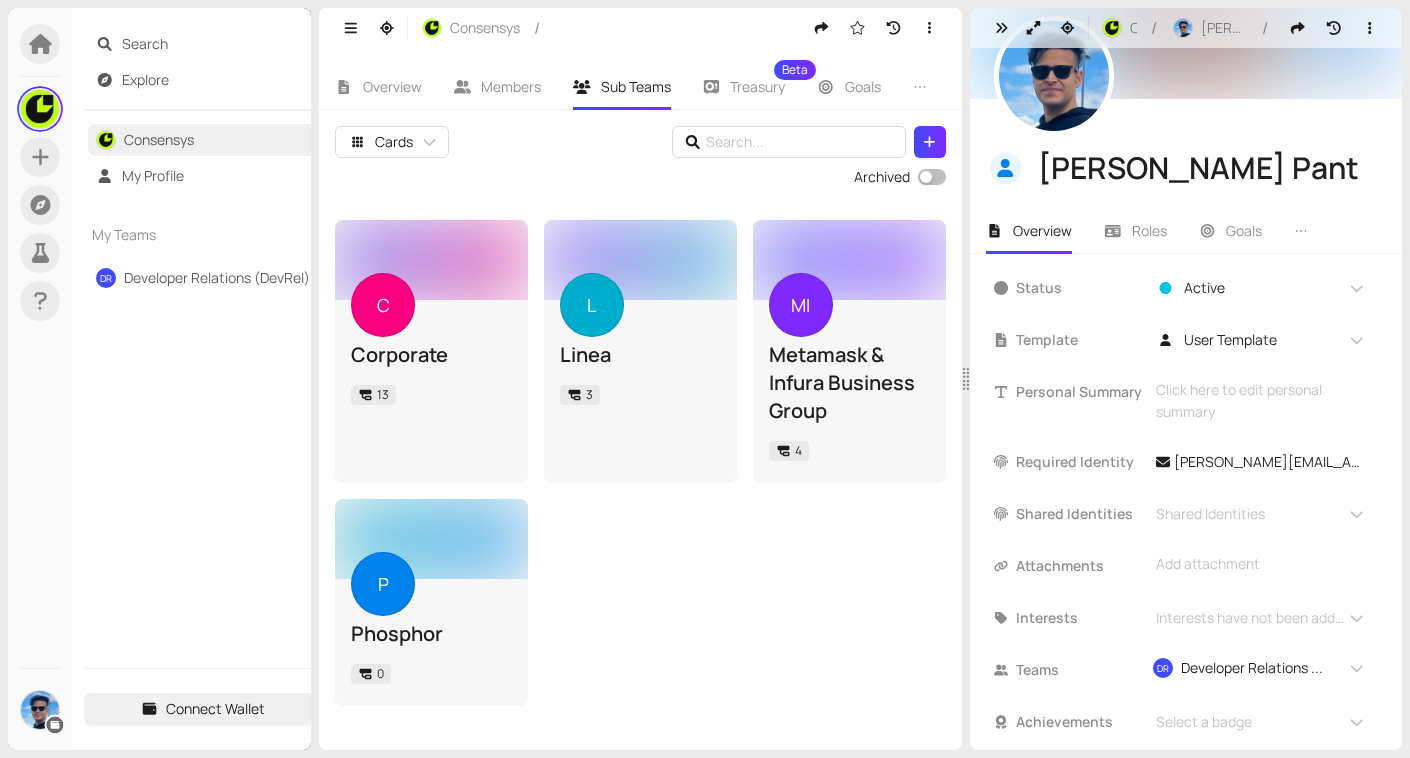 scroll, scrollTop: 0, scrollLeft: 0, axis: both 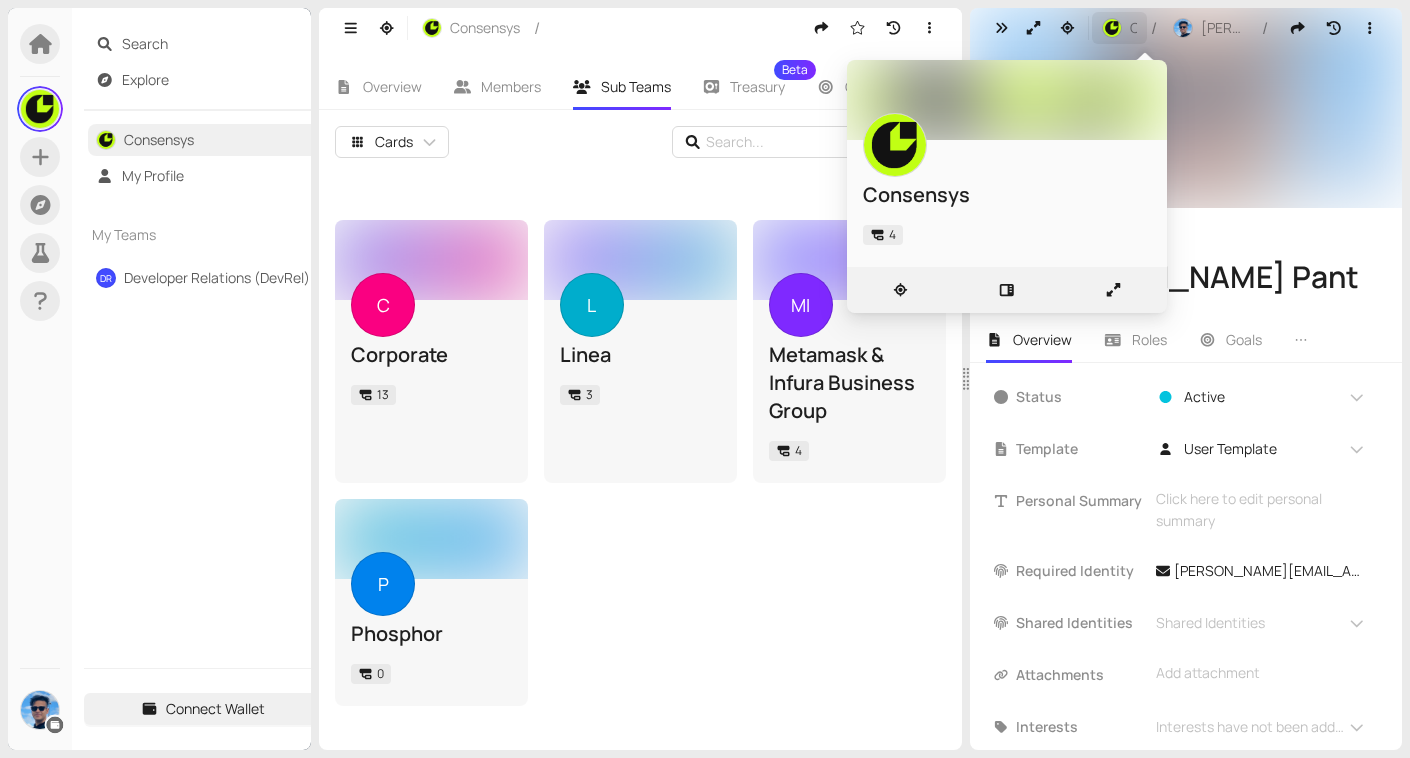click on "Consensys" at bounding box center [1119, 28] 